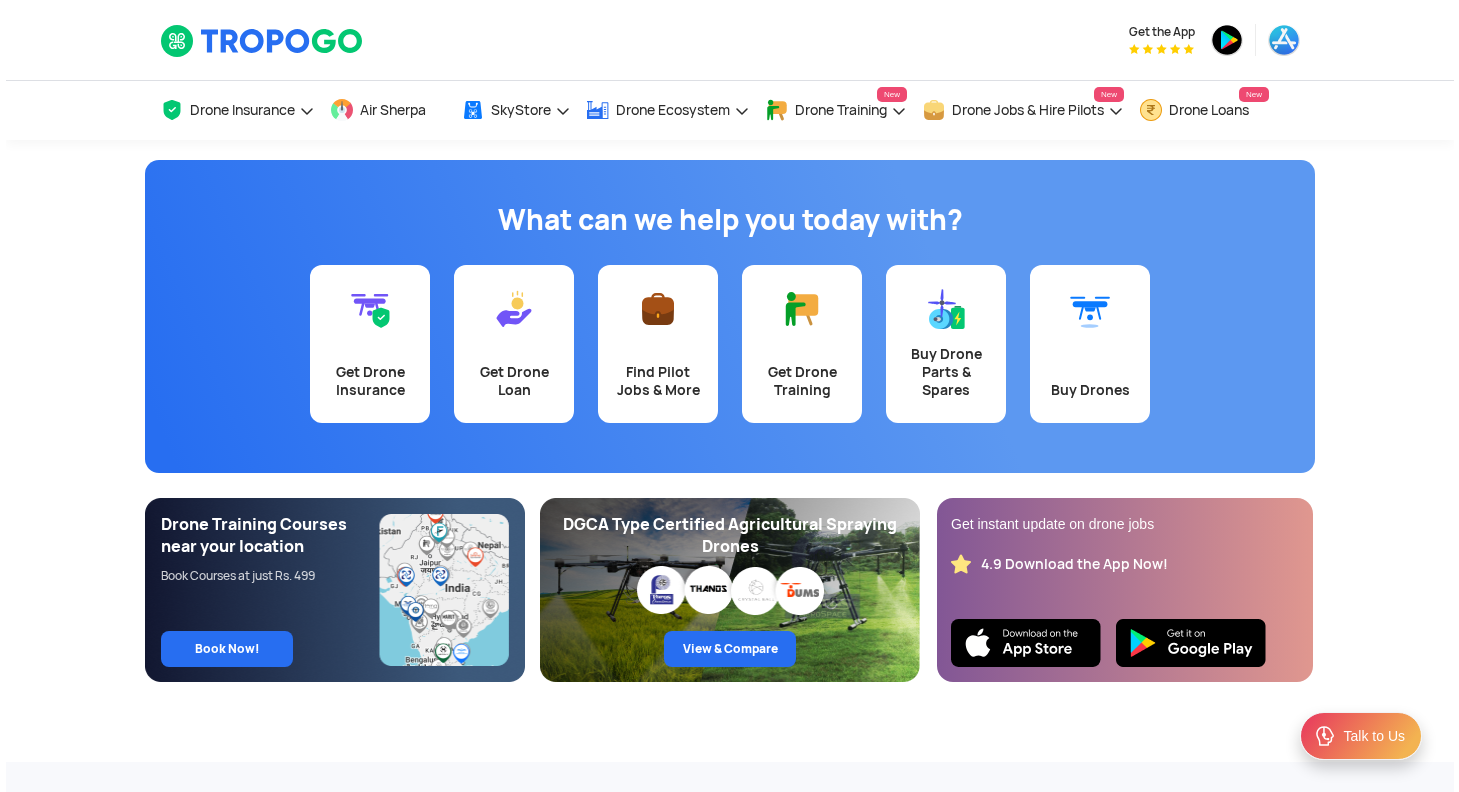 scroll, scrollTop: 0, scrollLeft: 0, axis: both 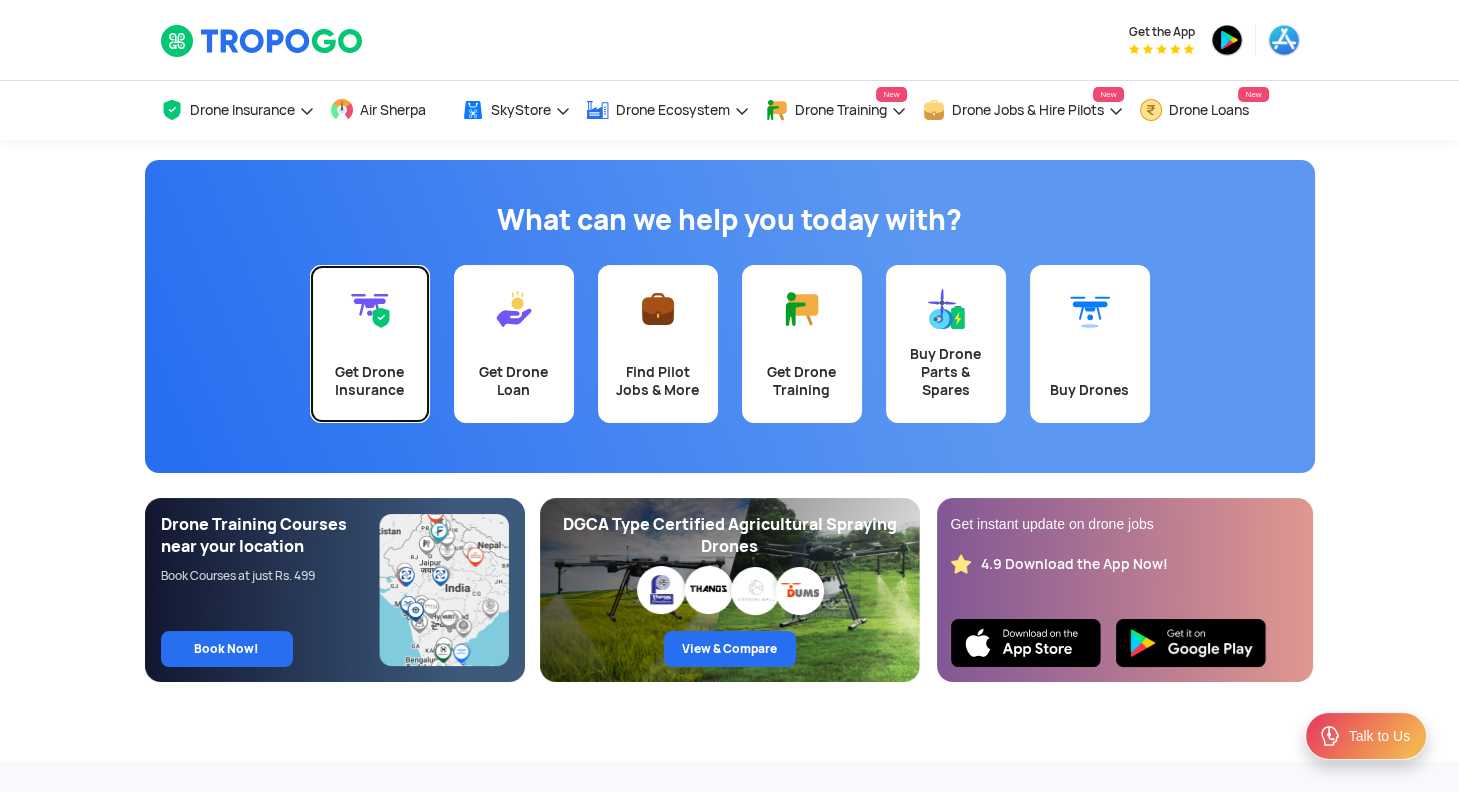 click 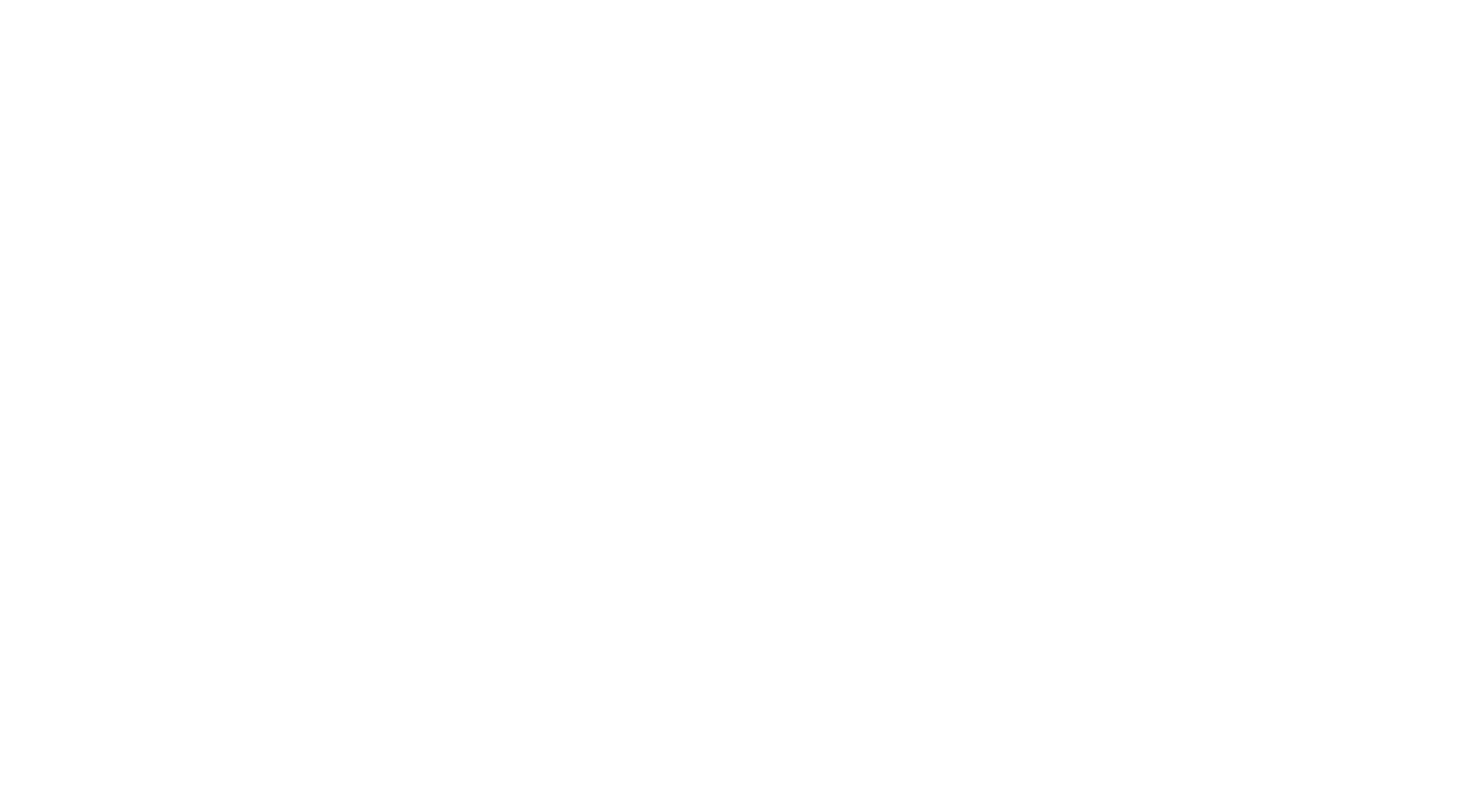 scroll, scrollTop: 0, scrollLeft: 0, axis: both 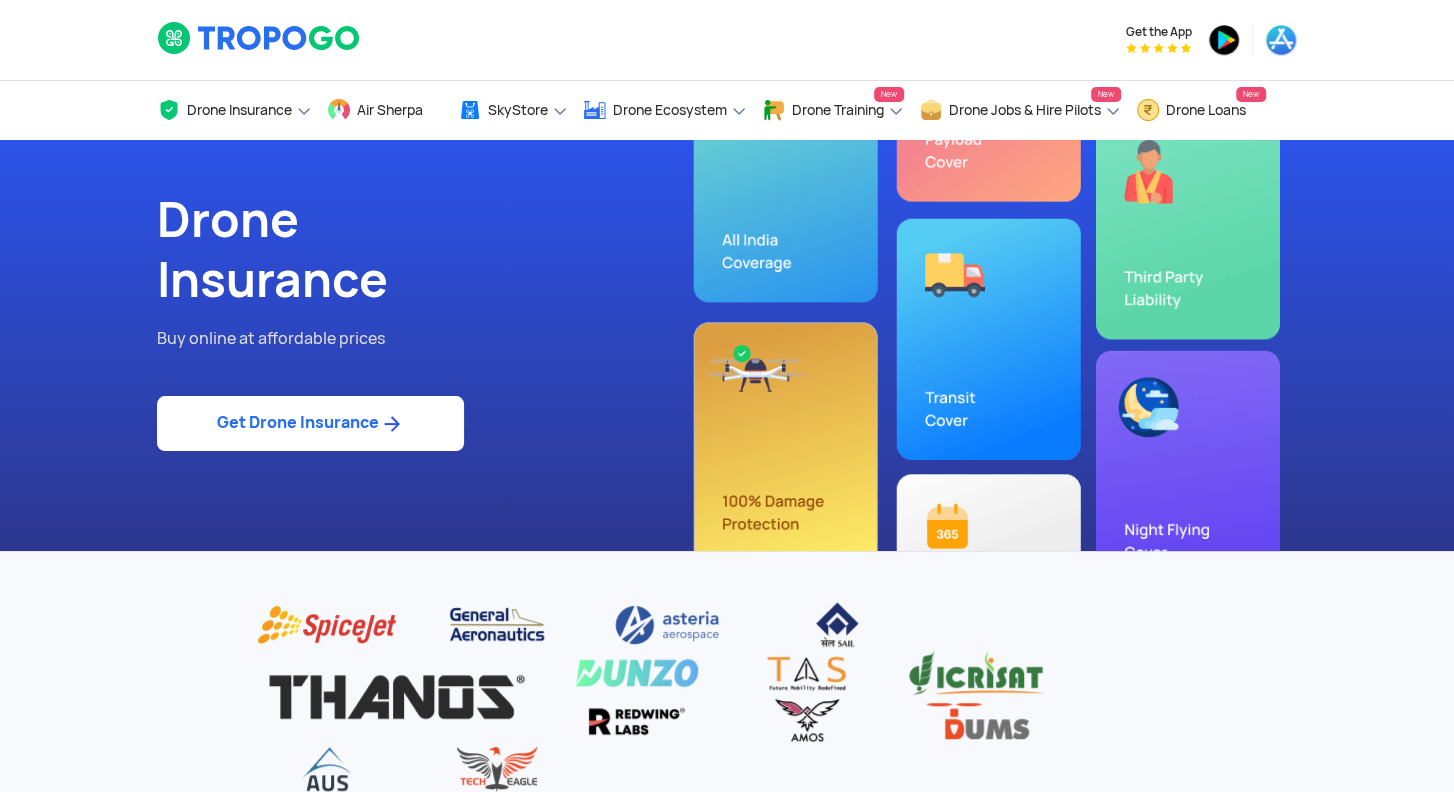 click on "Get Drone Insurance" 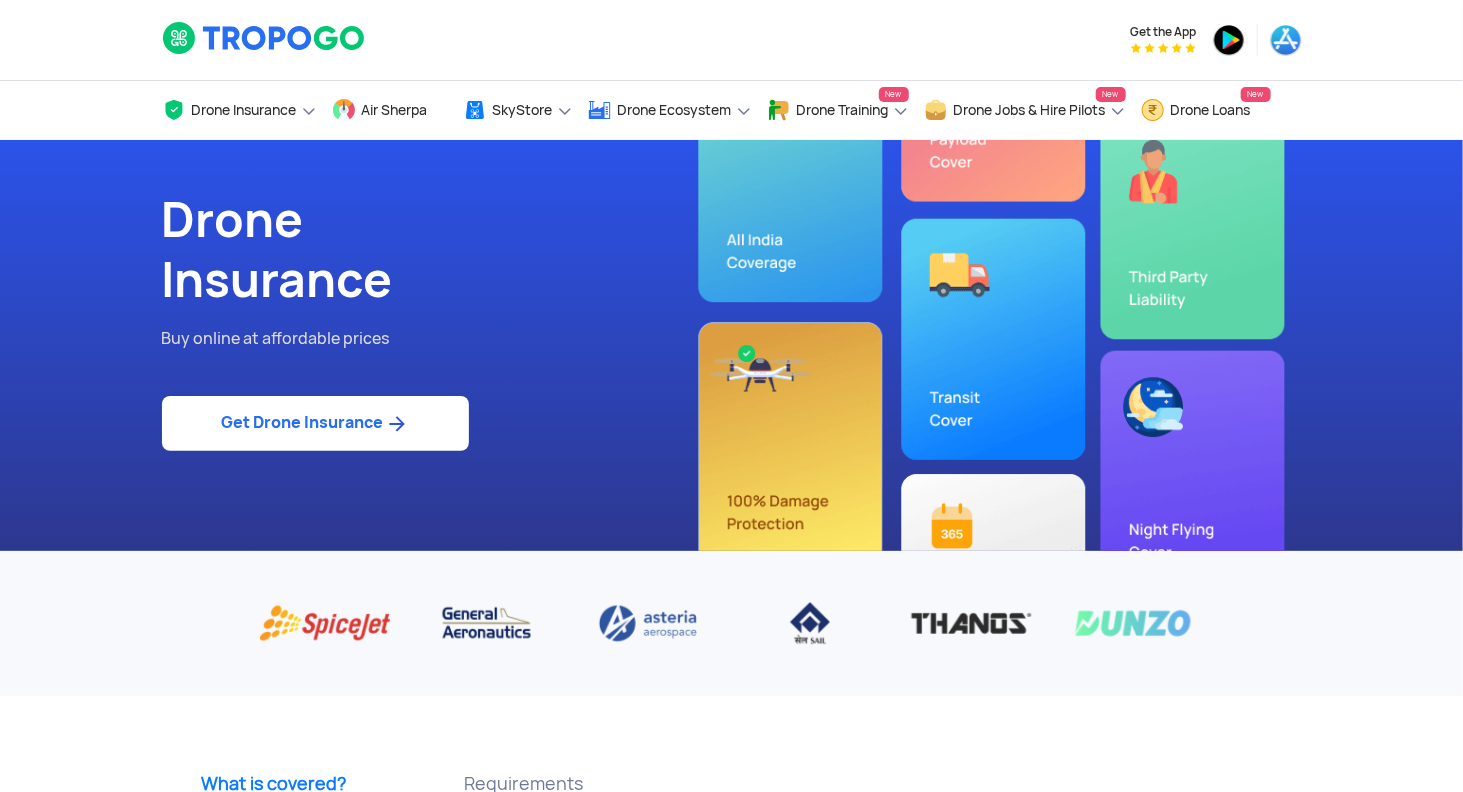 scroll, scrollTop: 0, scrollLeft: 0, axis: both 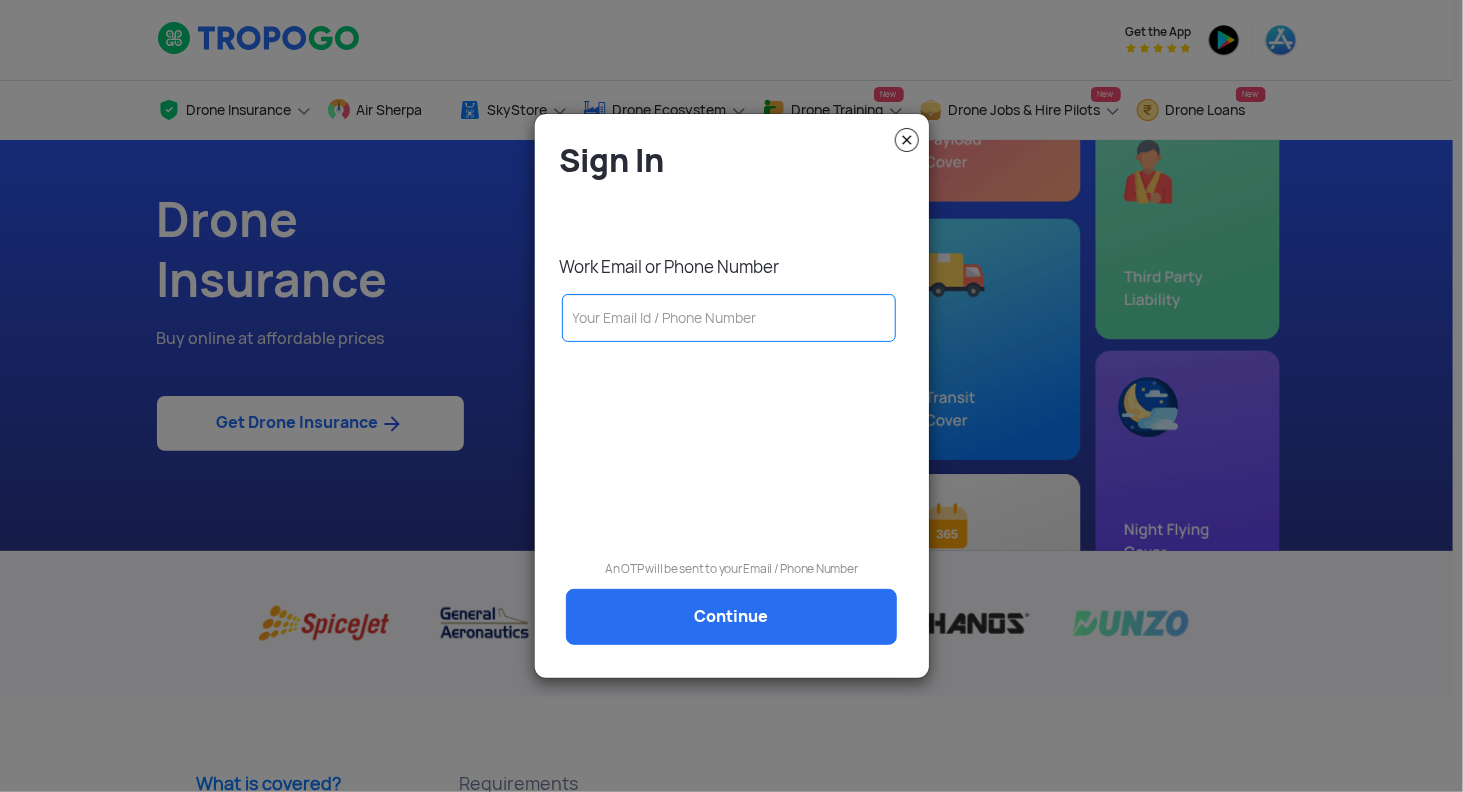 click 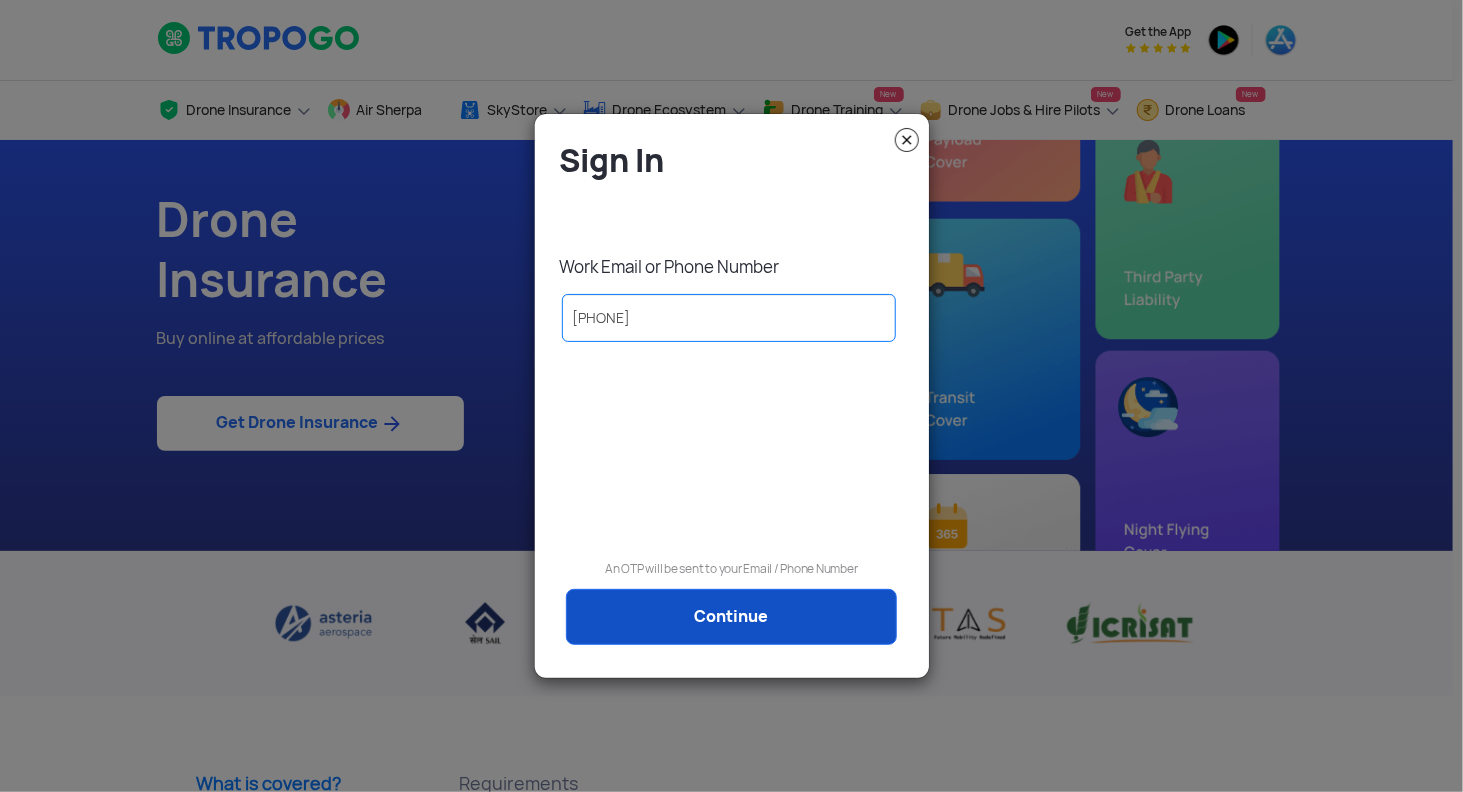 type on "[PHONE]" 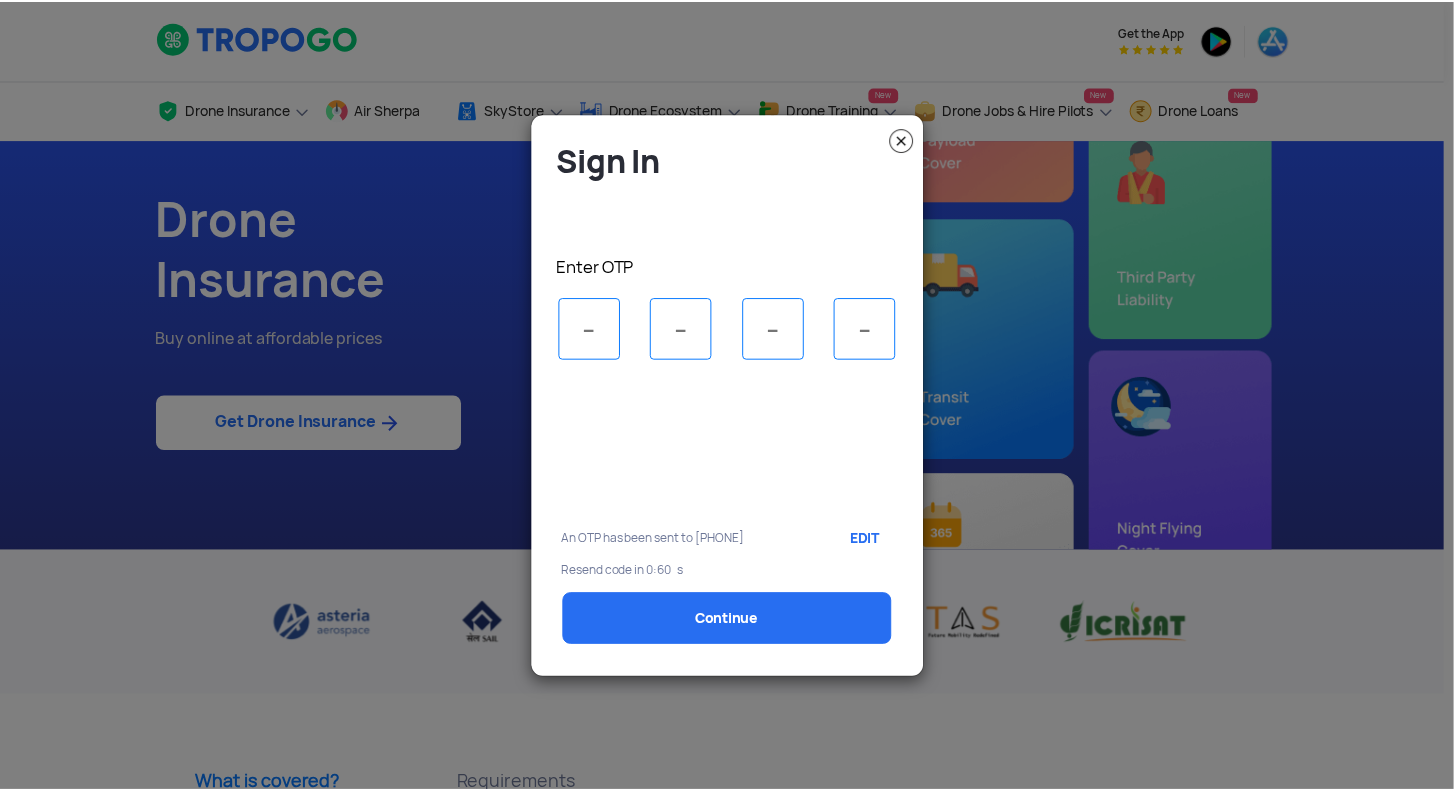 scroll, scrollTop: 0, scrollLeft: 0, axis: both 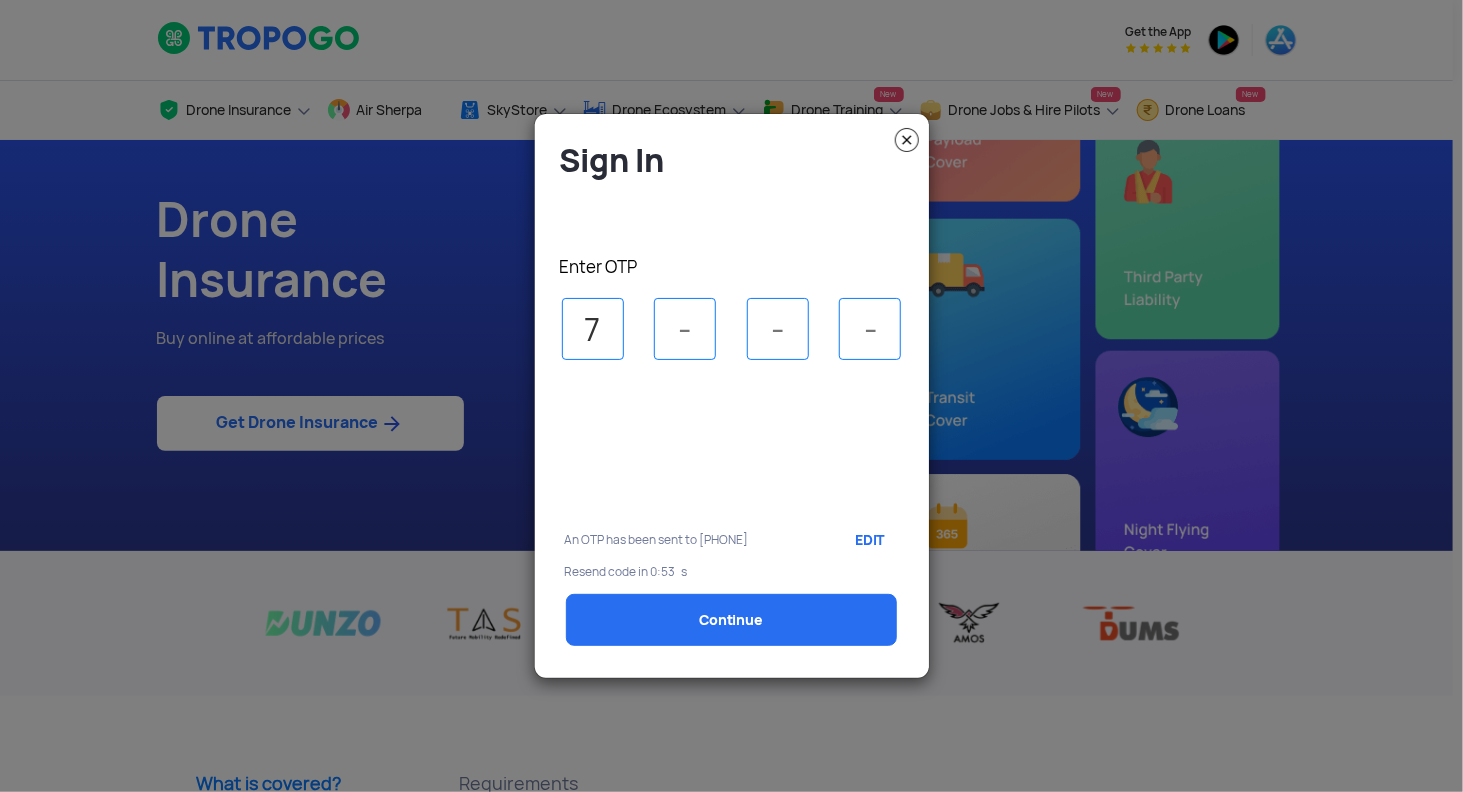 type on "7" 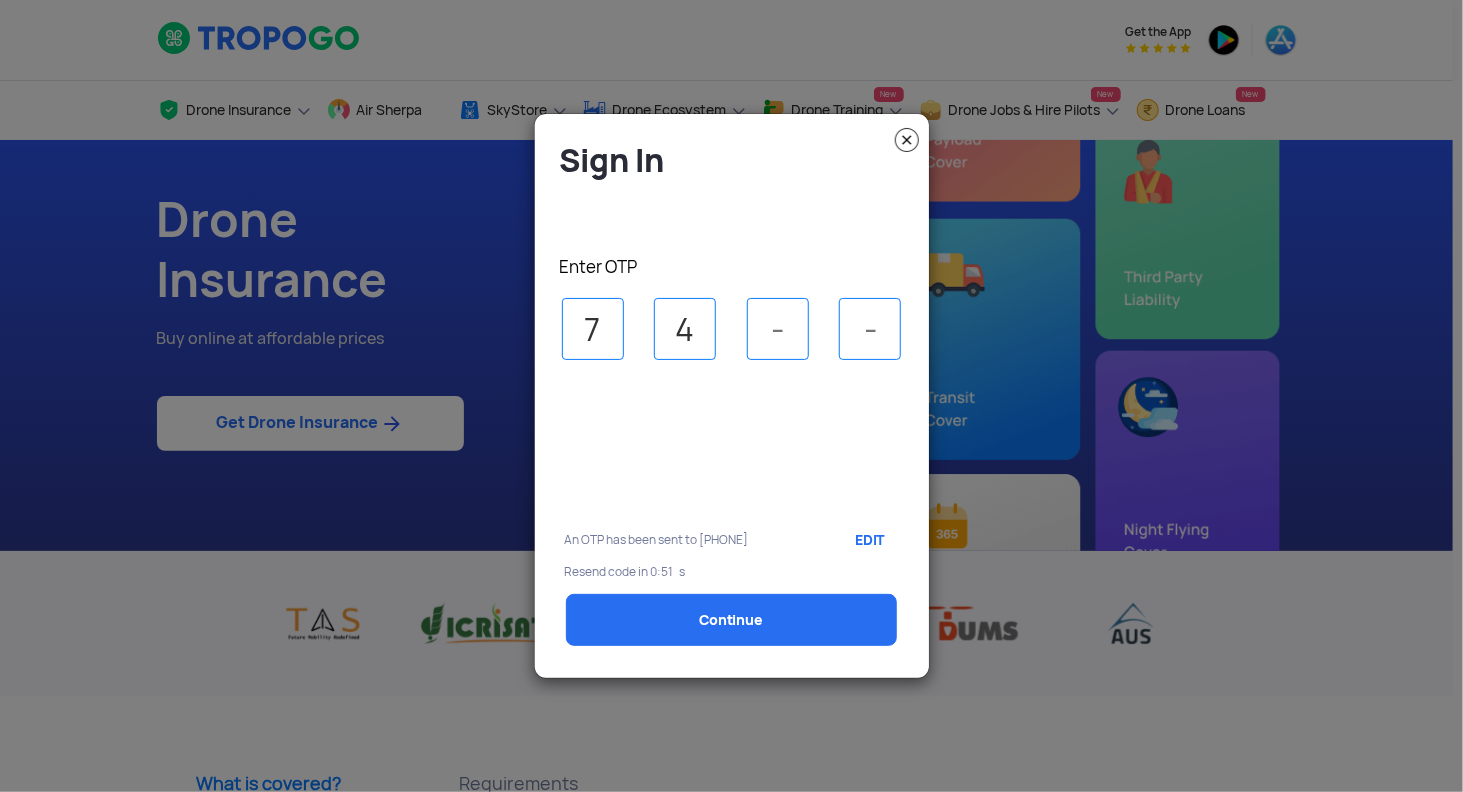 type on "4" 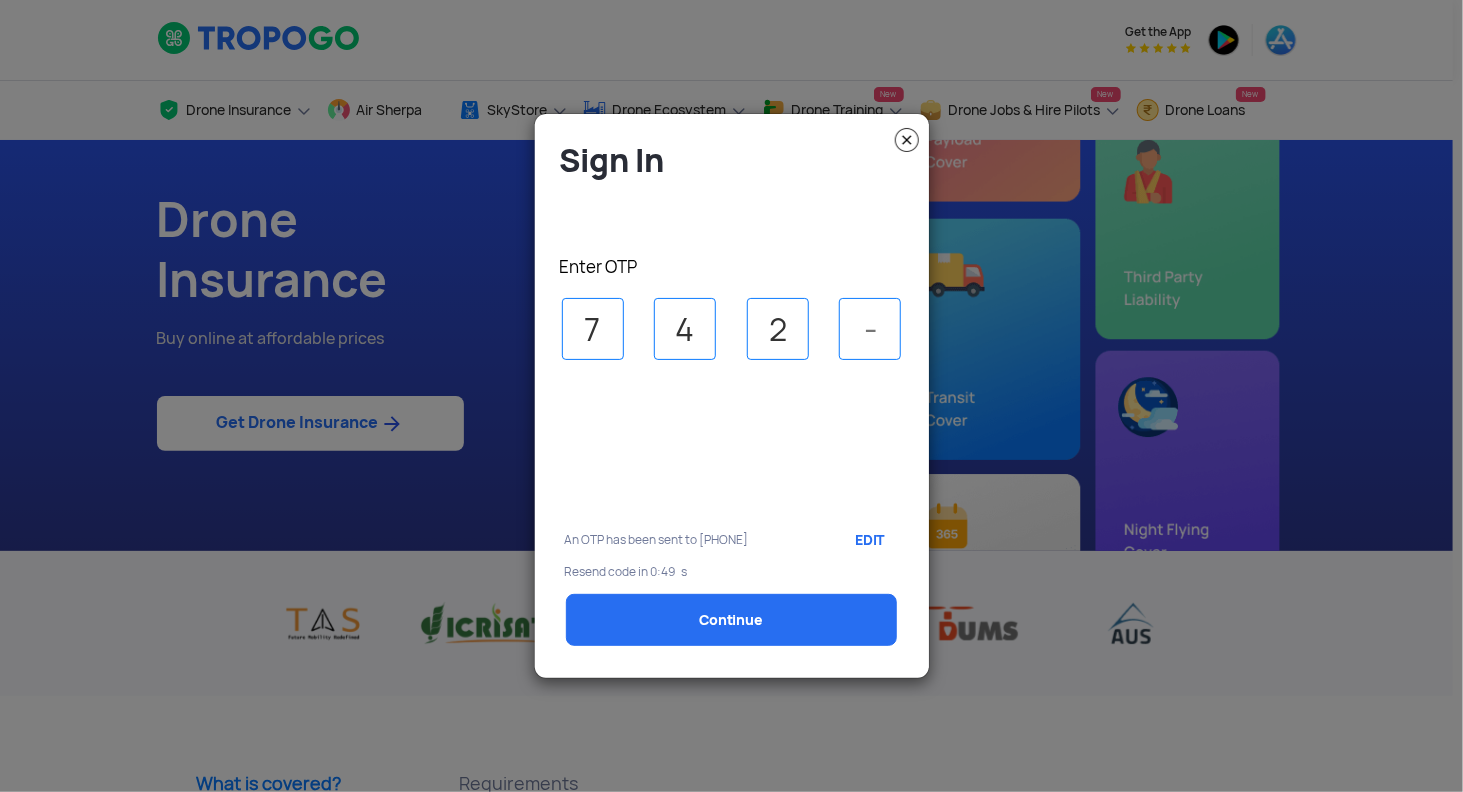 type on "2" 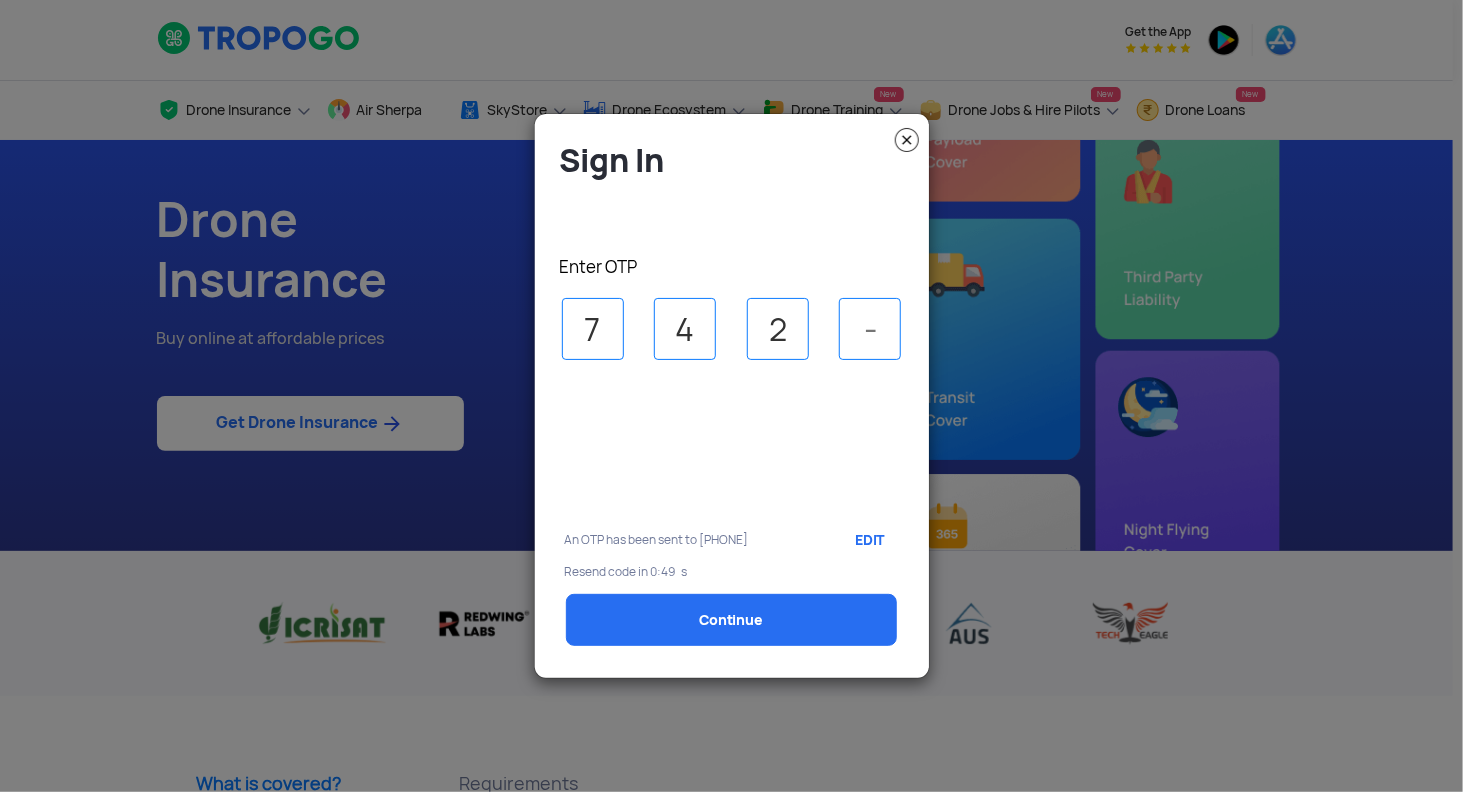 type on "7" 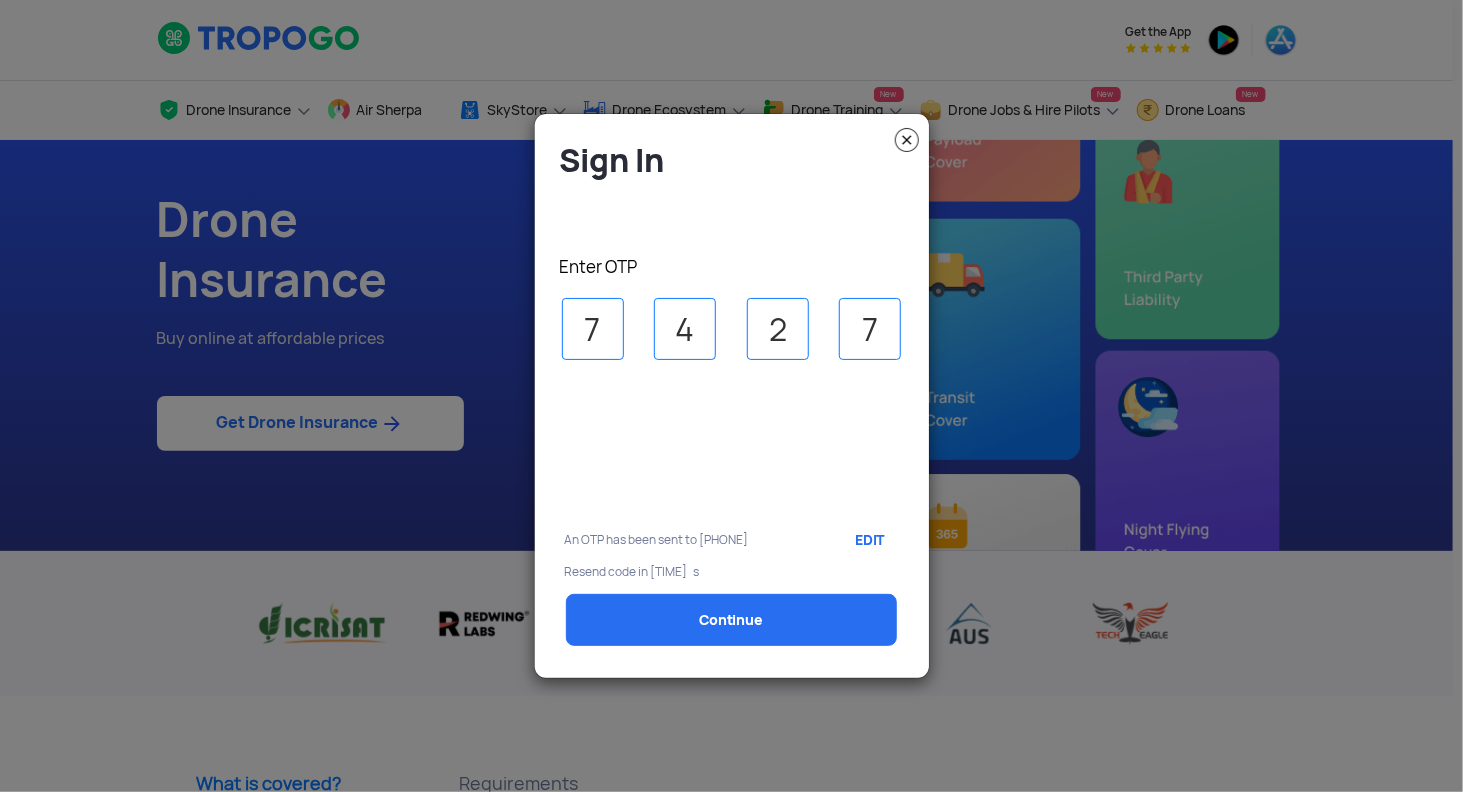 select on "1000000" 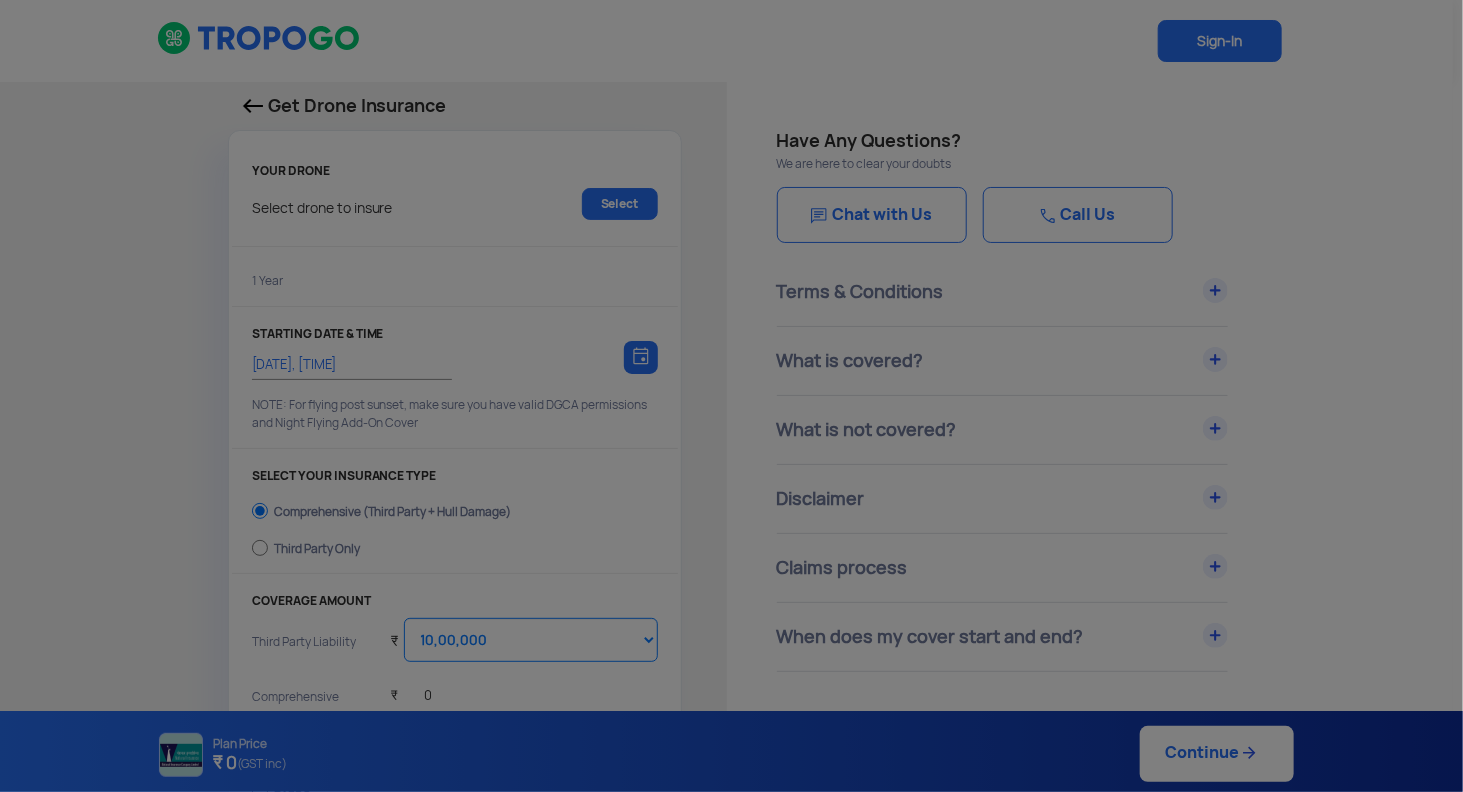 type on "[DATE], [TIME]" 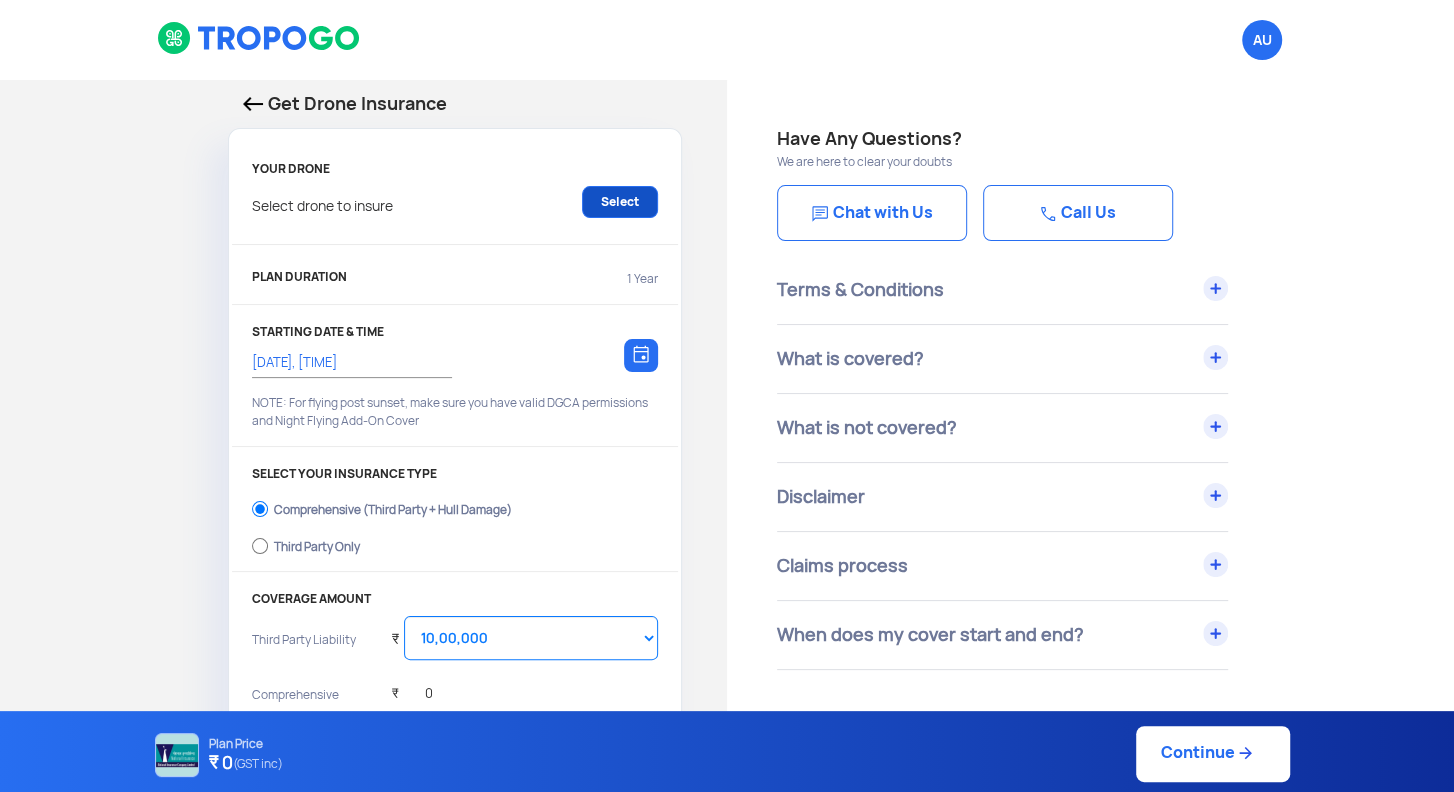 click on "Select" 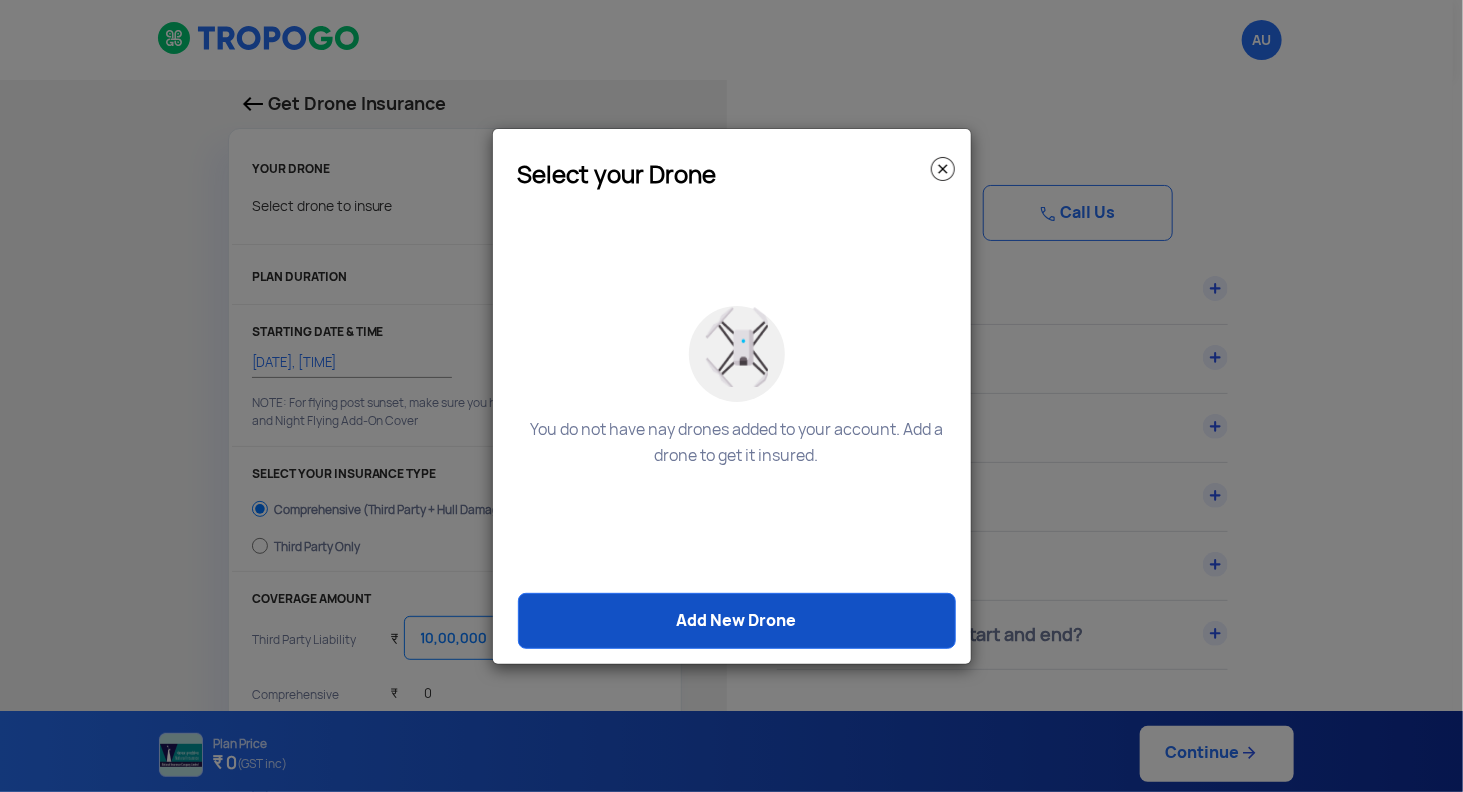 click on "Add New Drone" 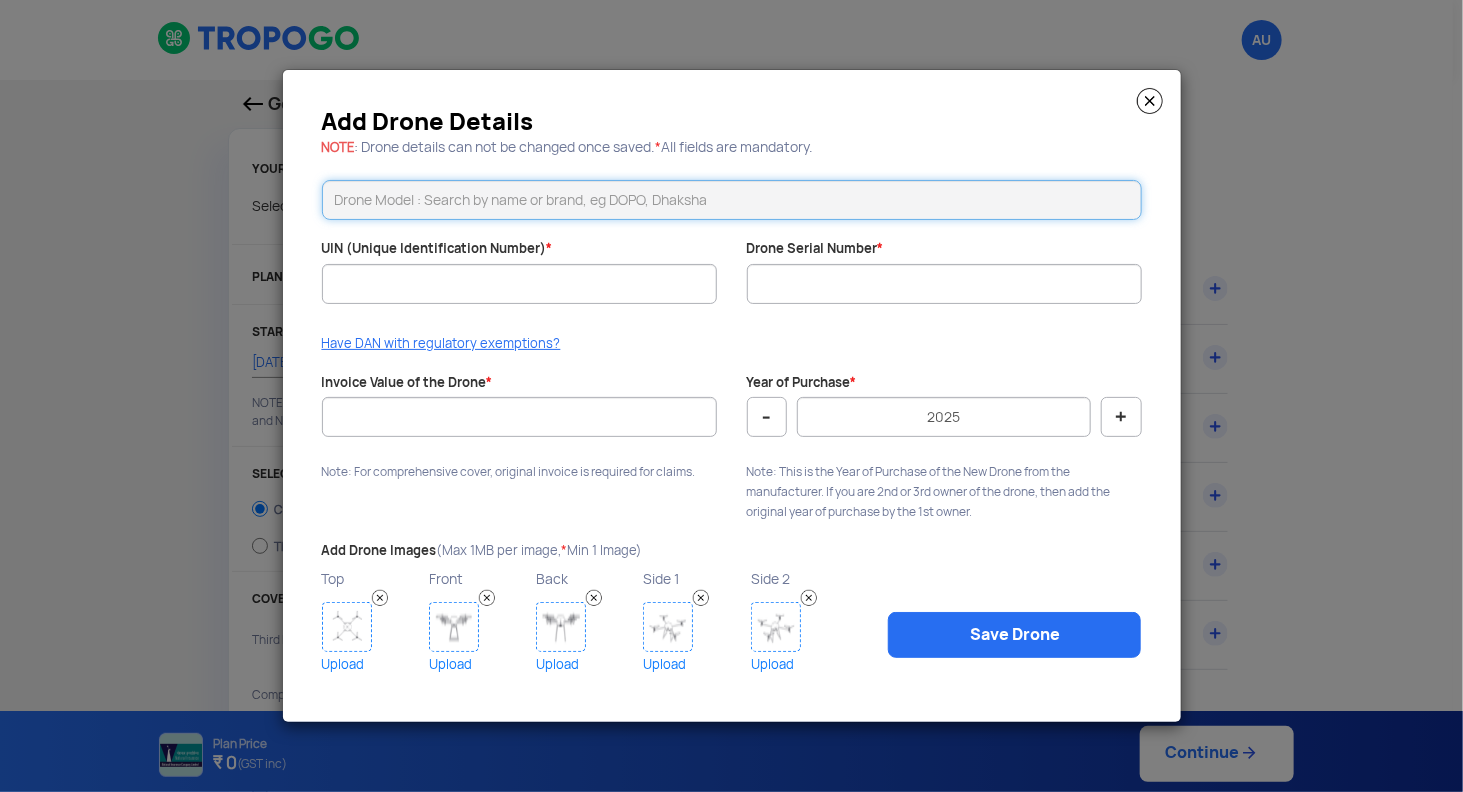 click at bounding box center [732, 200] 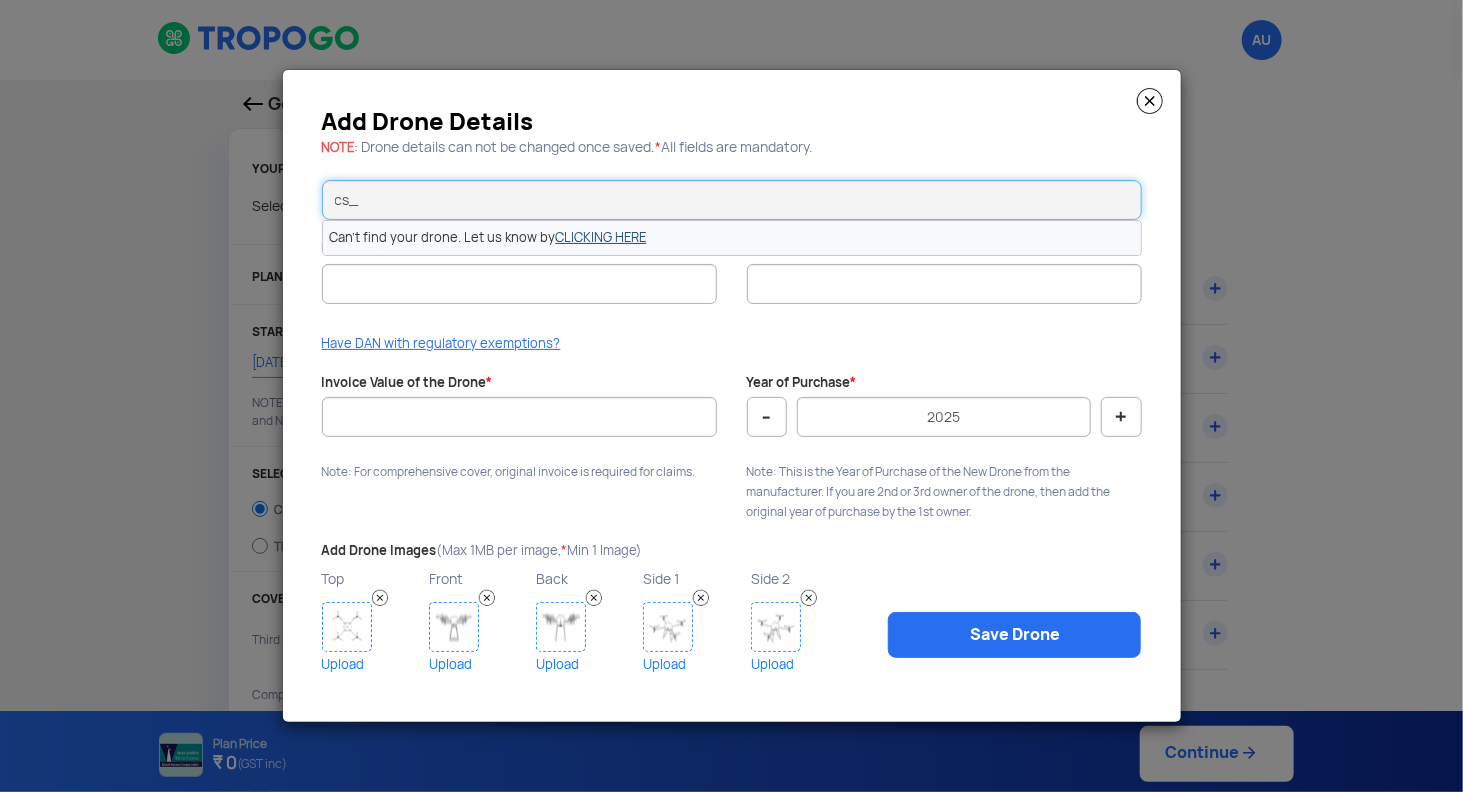 type on "cs_" 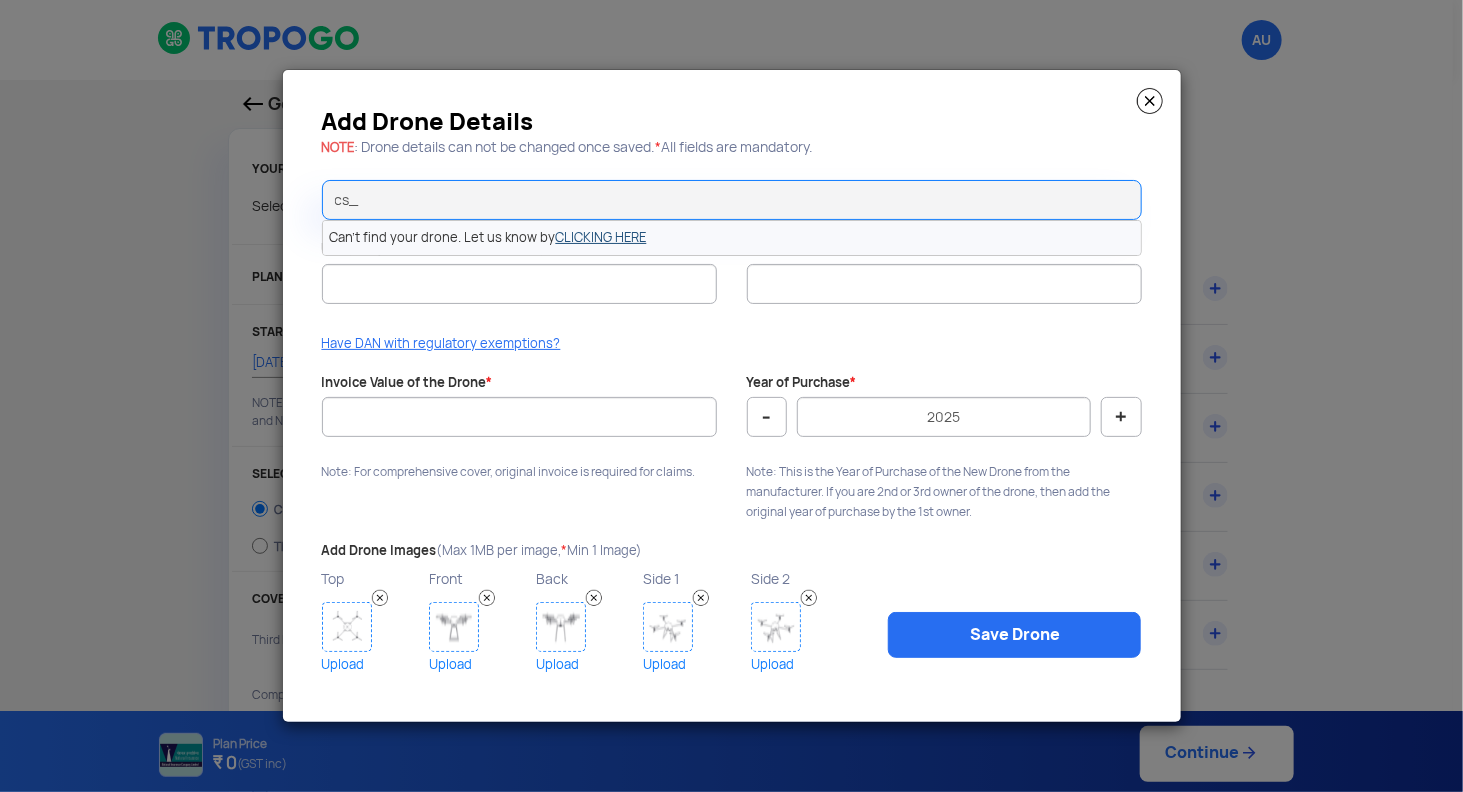 click on "CLICKING HERE" 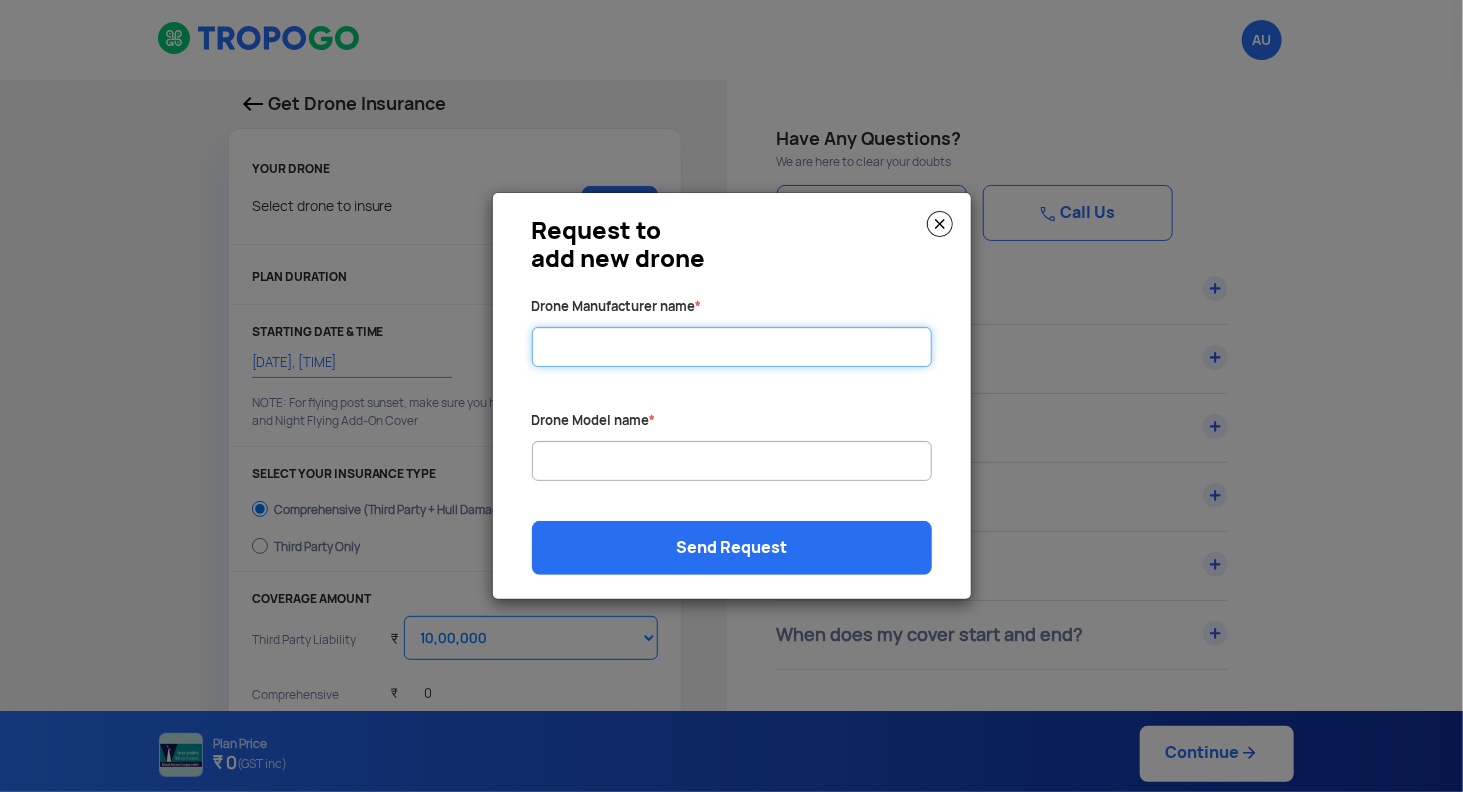 click on "Drone Manufacturer name  *" at bounding box center [732, 347] 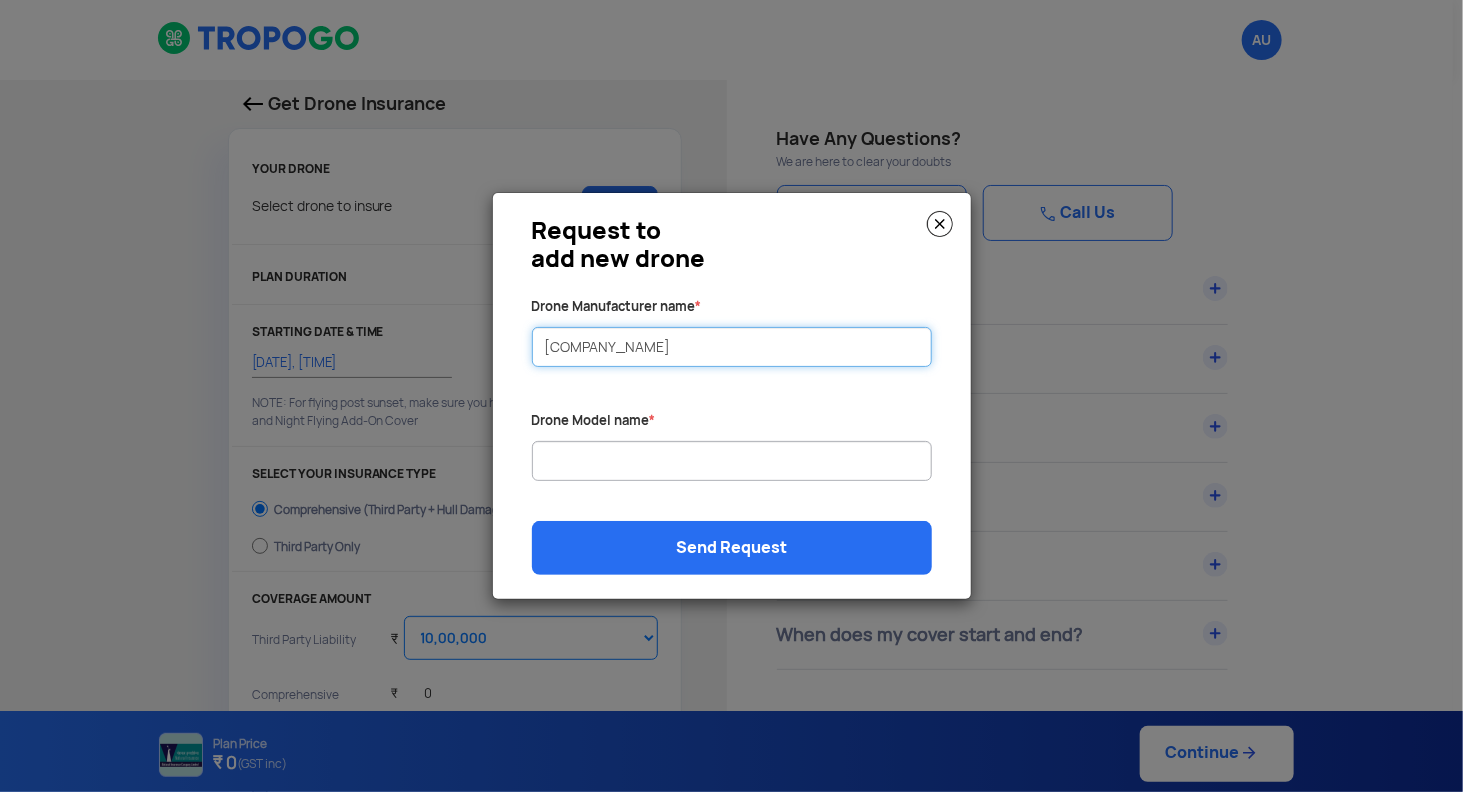 type on "[COMPANY_NAME]" 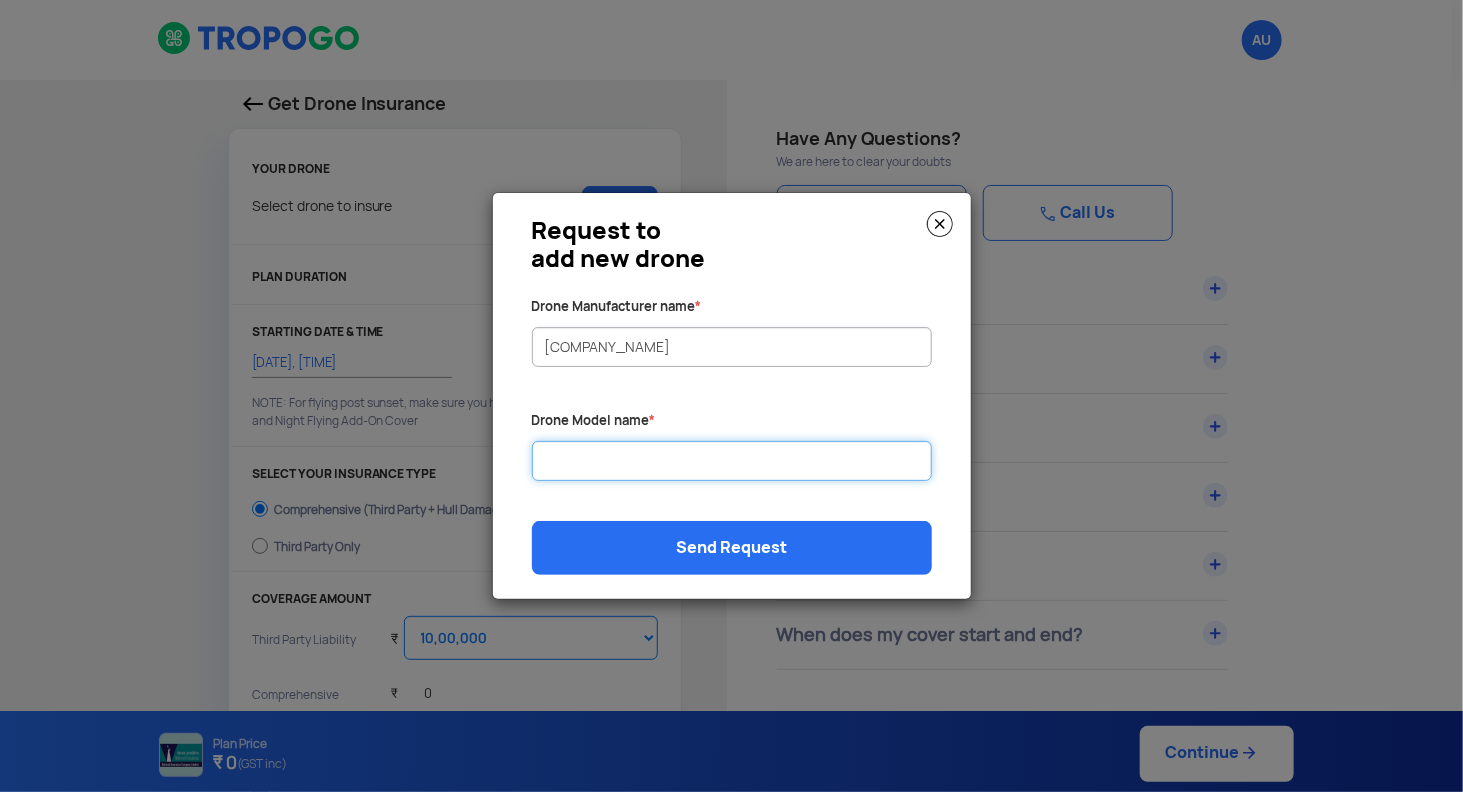 click on "Drone Manufacturer name  *" at bounding box center (732, 461) 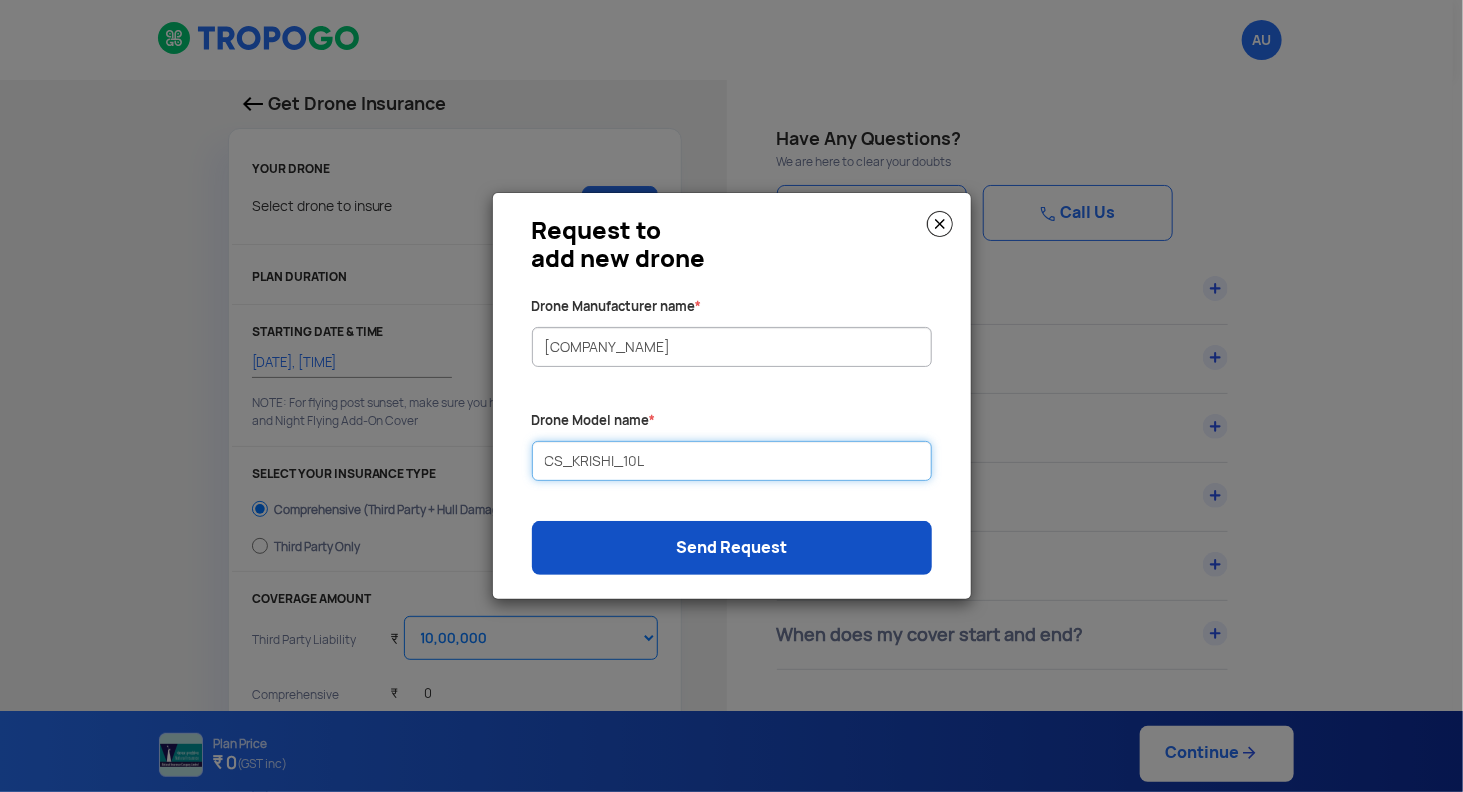 type on "CS_KRISHI_10L" 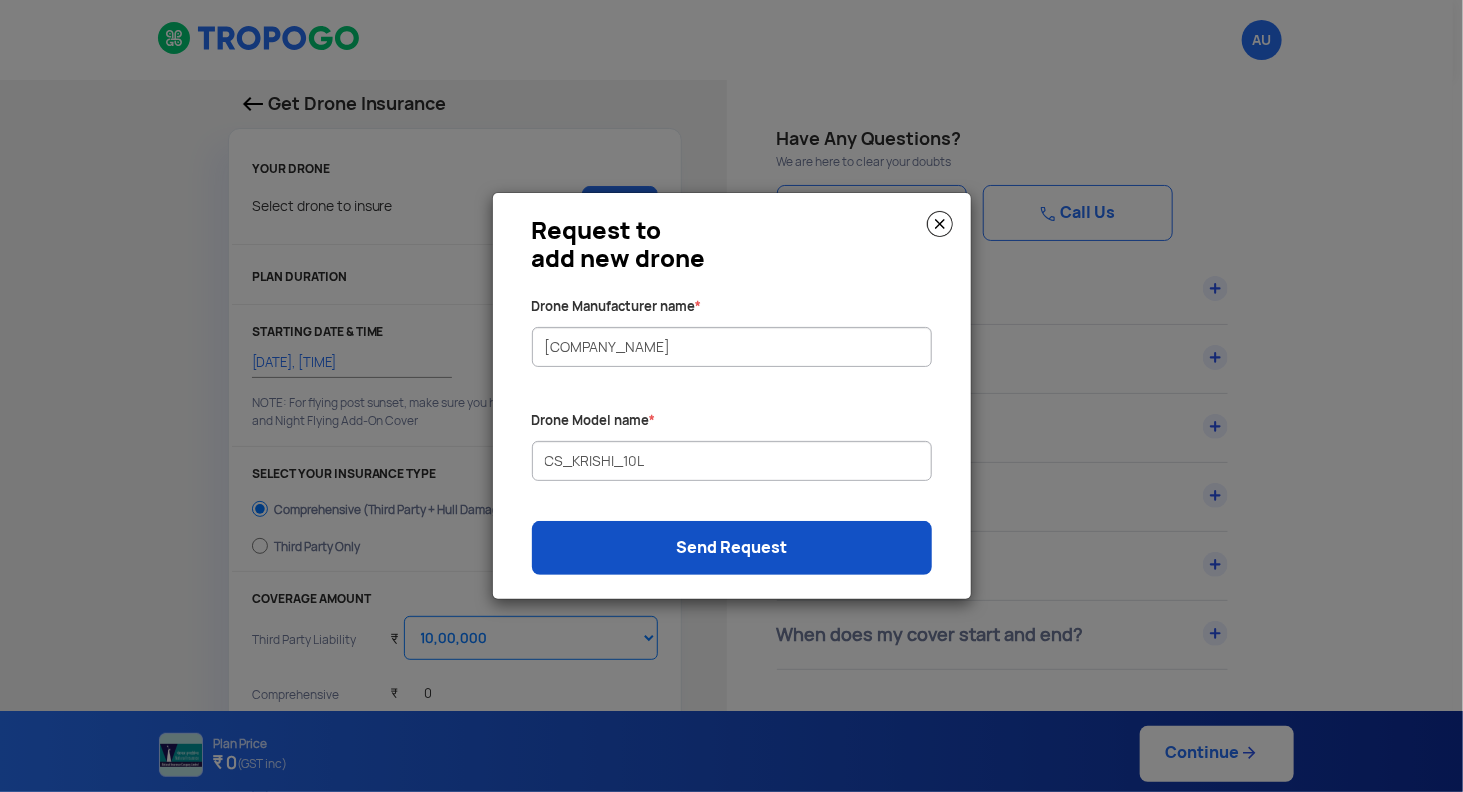 click on "Send Request" 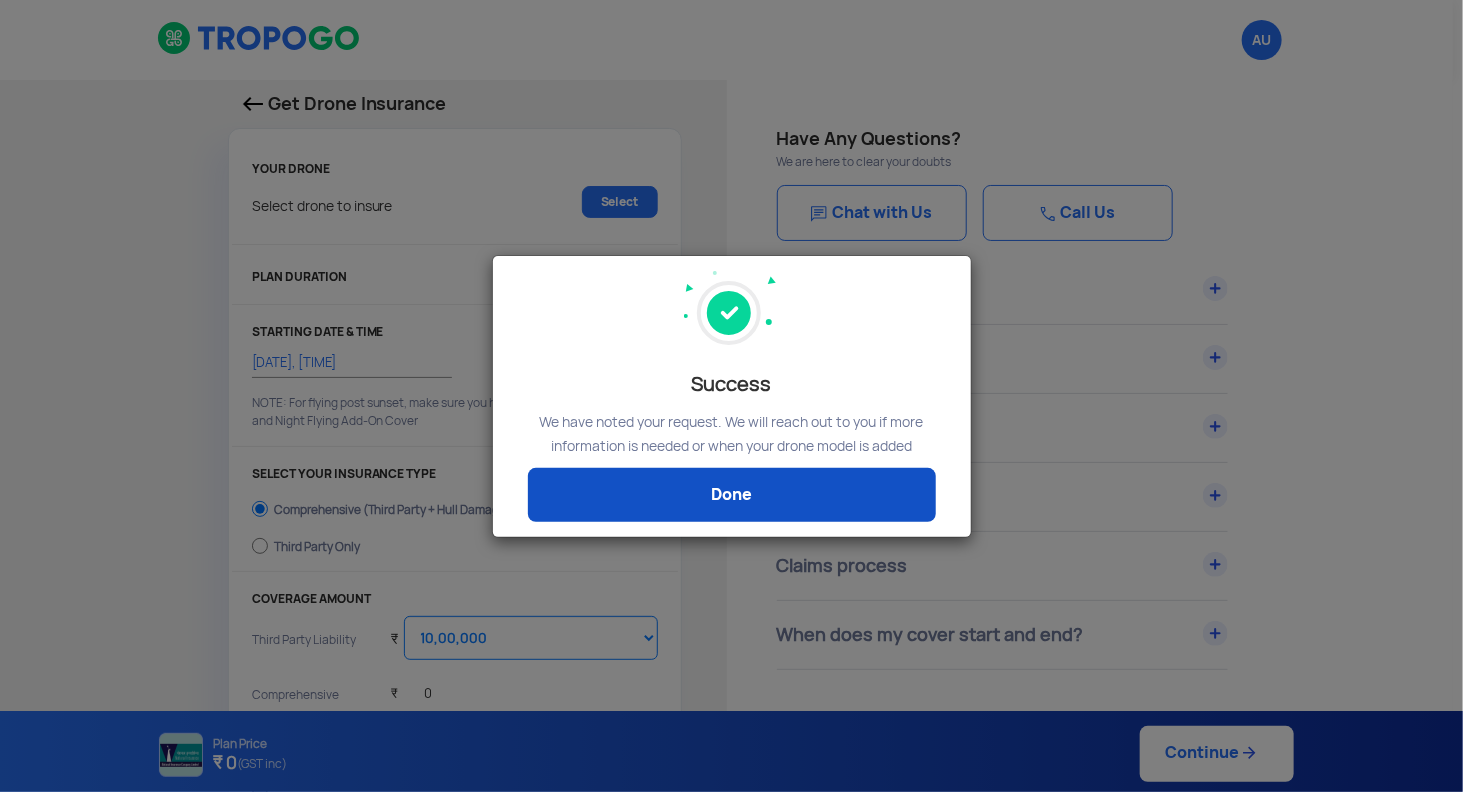 click on "Done" 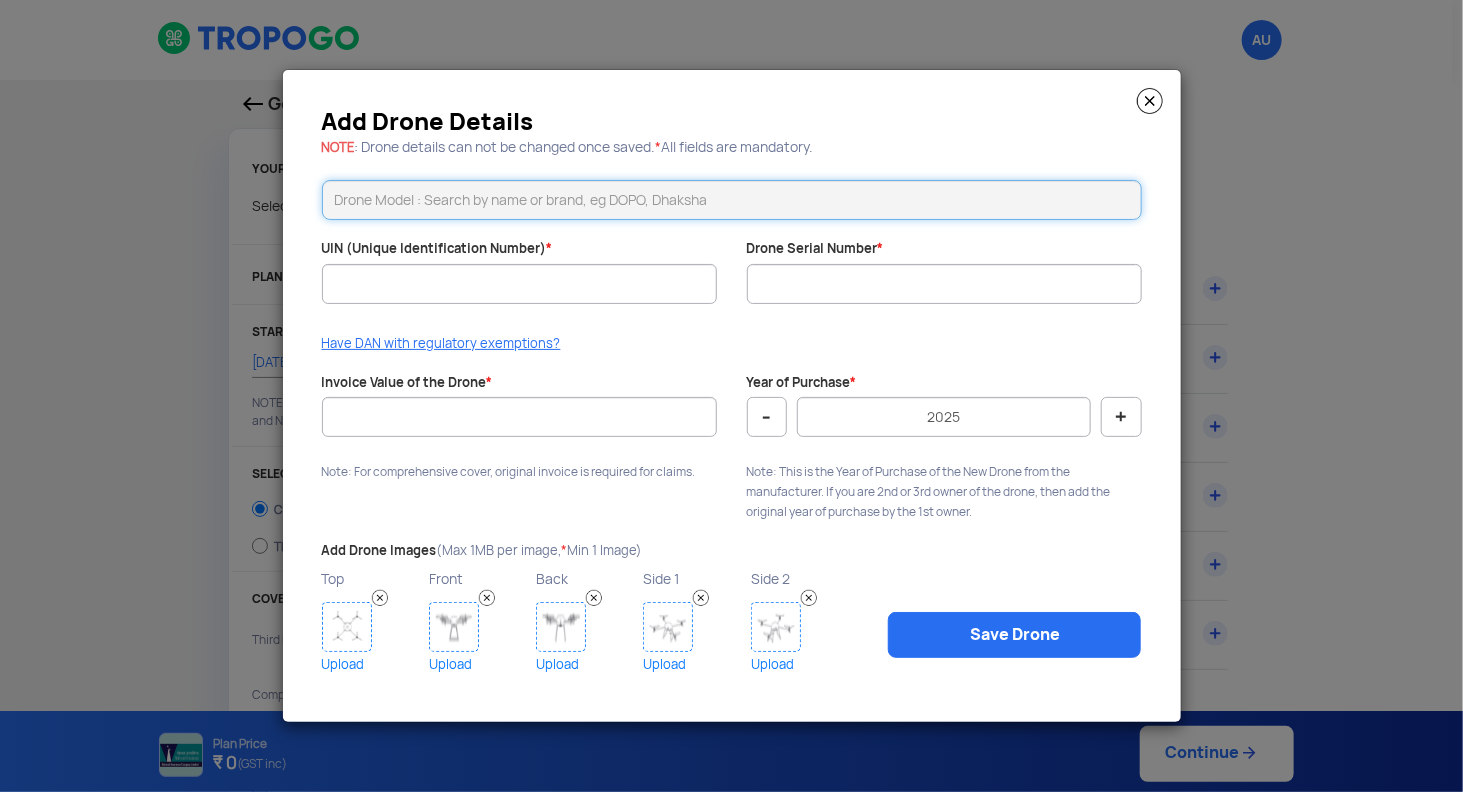 click at bounding box center (732, 200) 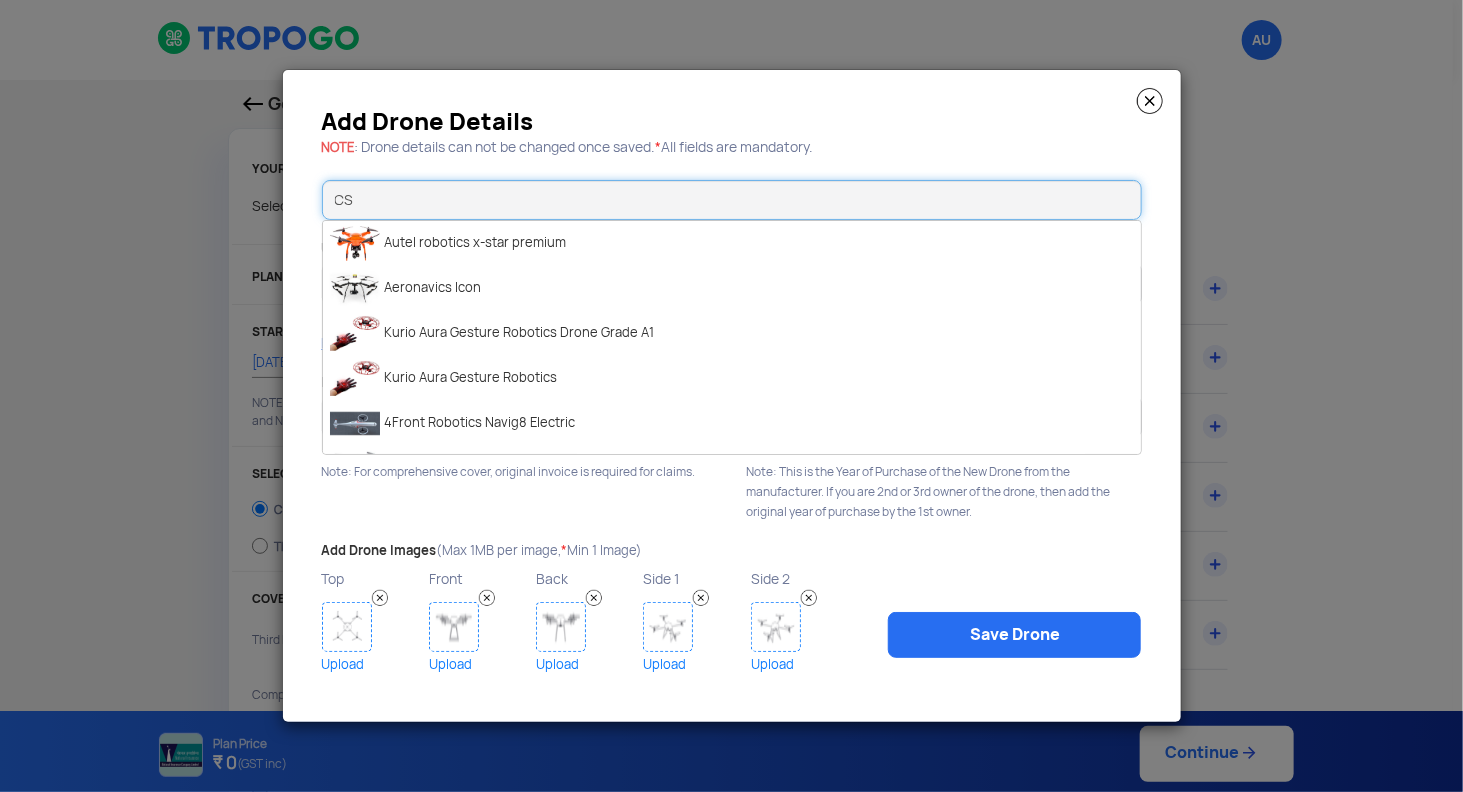 type on "C" 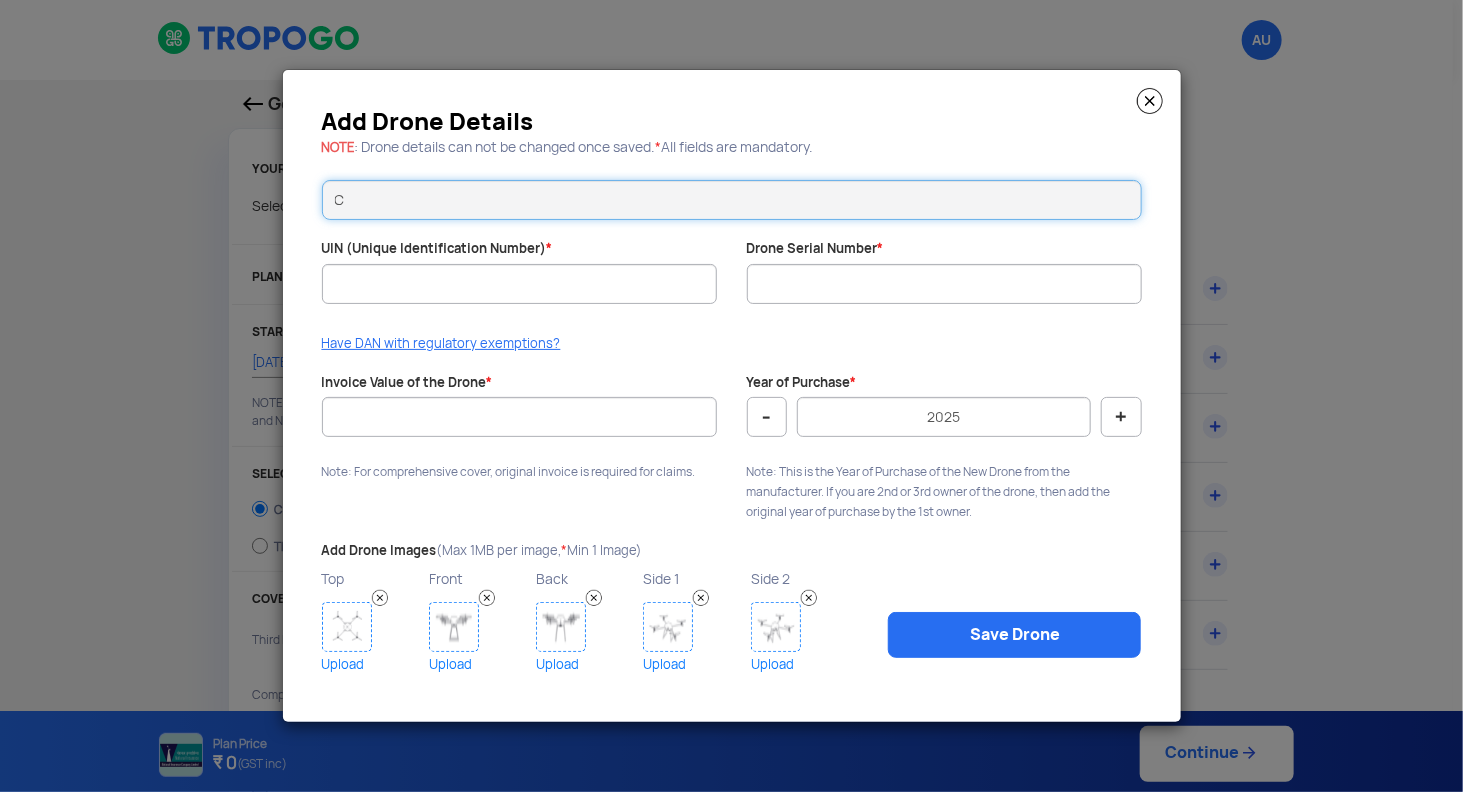 type 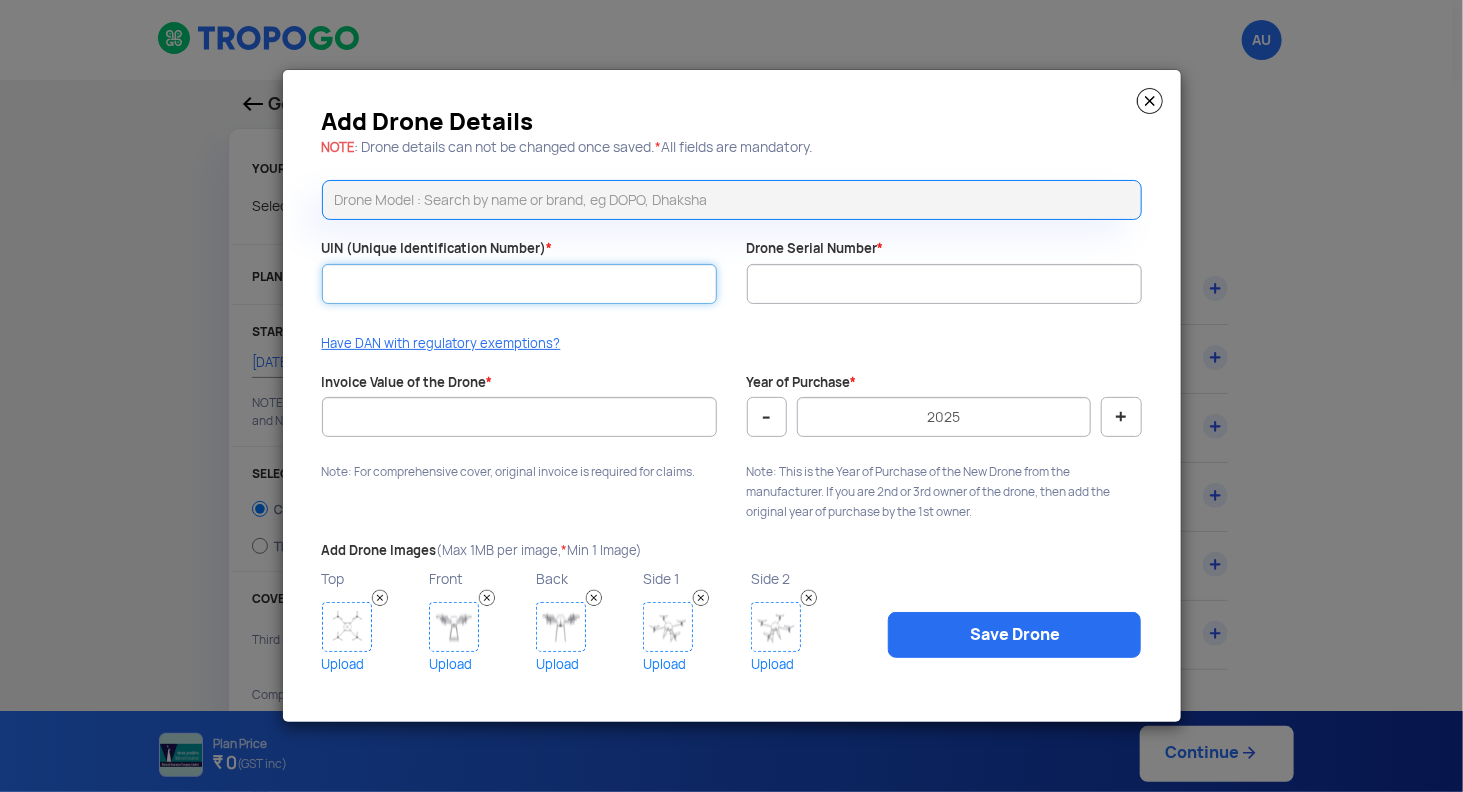 click on "UIN (Unique Identification Number)  *" at bounding box center [519, 284] 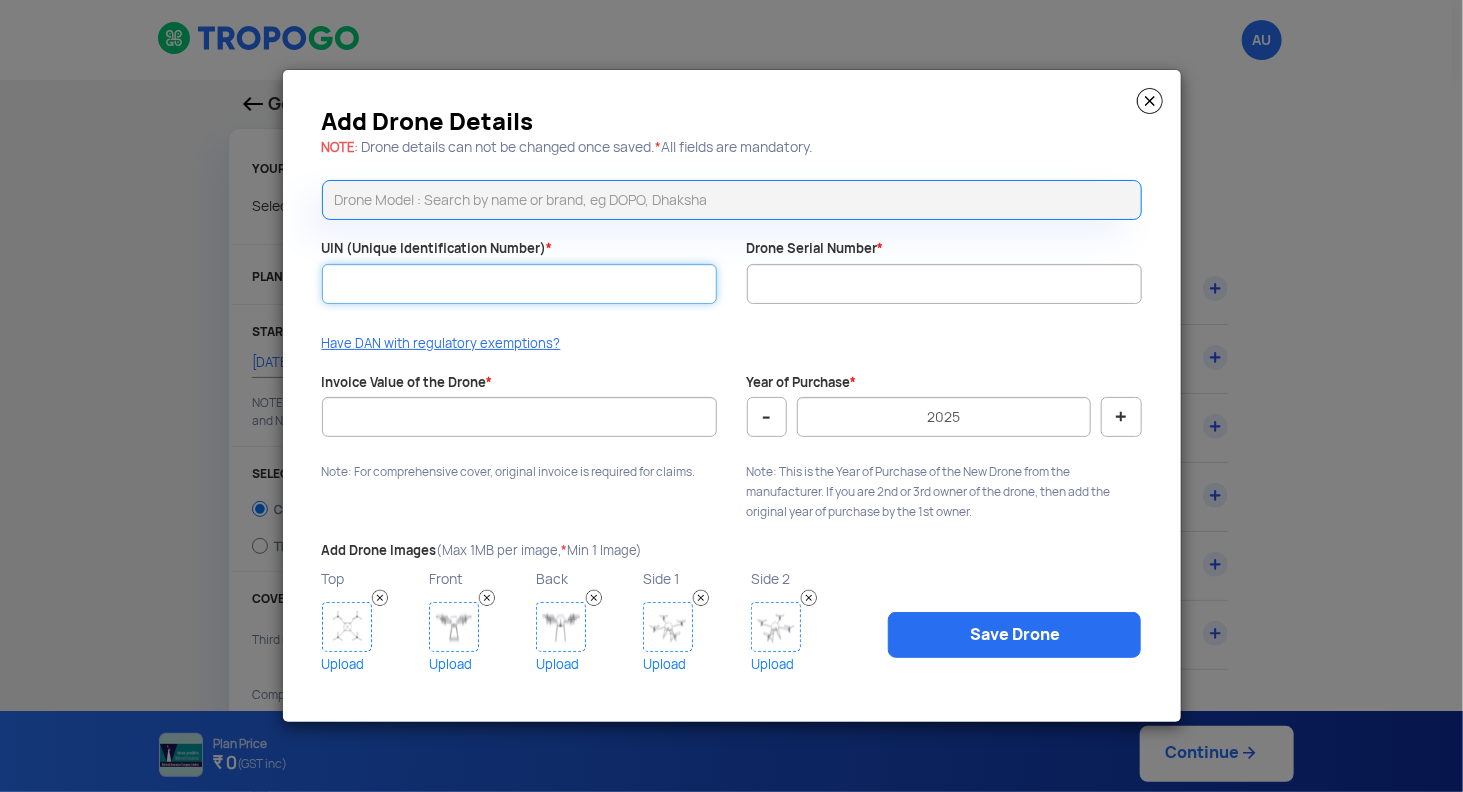 click on "UIN (Unique Identification Number)  *" at bounding box center [519, 284] 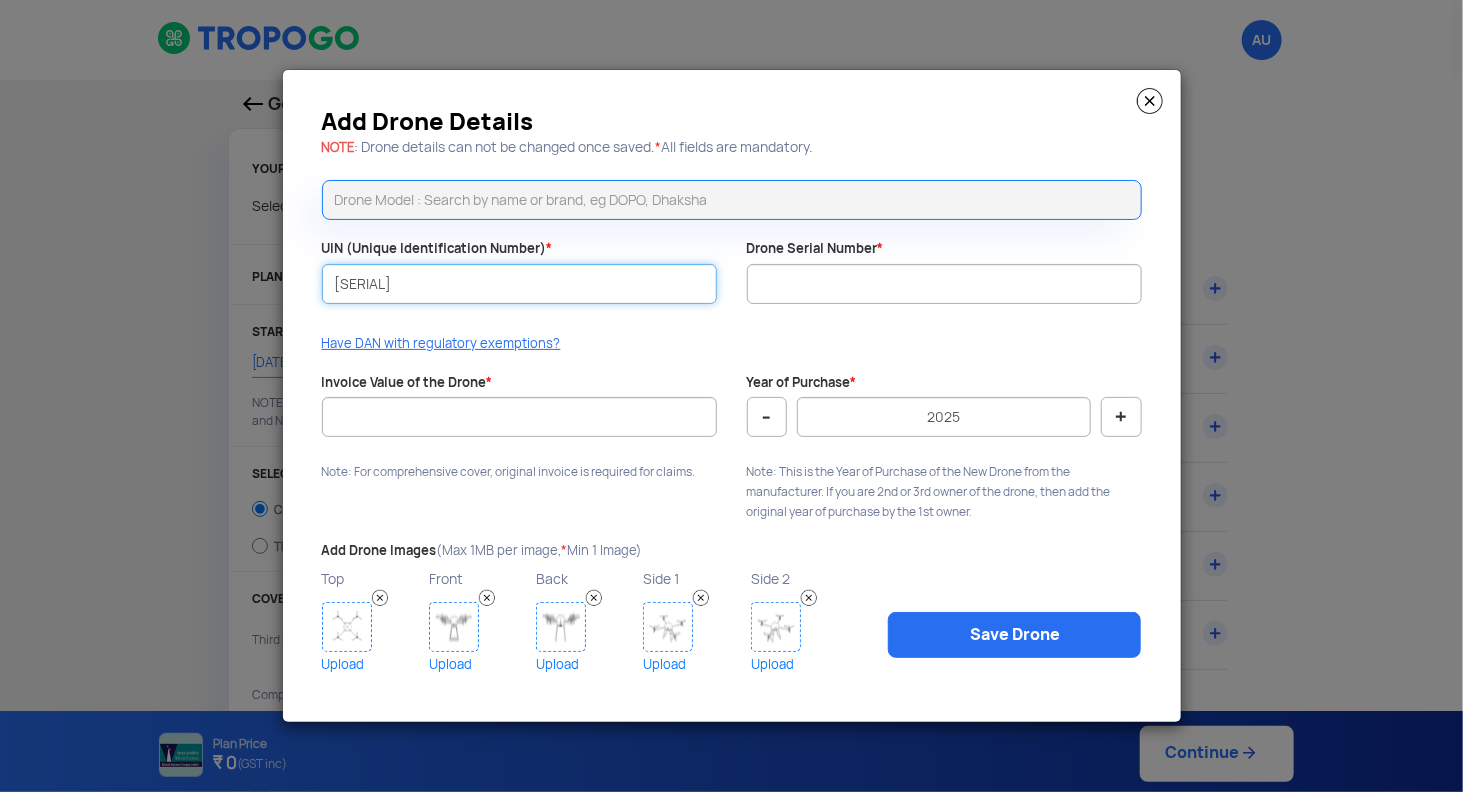 click on "[SERIAL]" at bounding box center [519, 284] 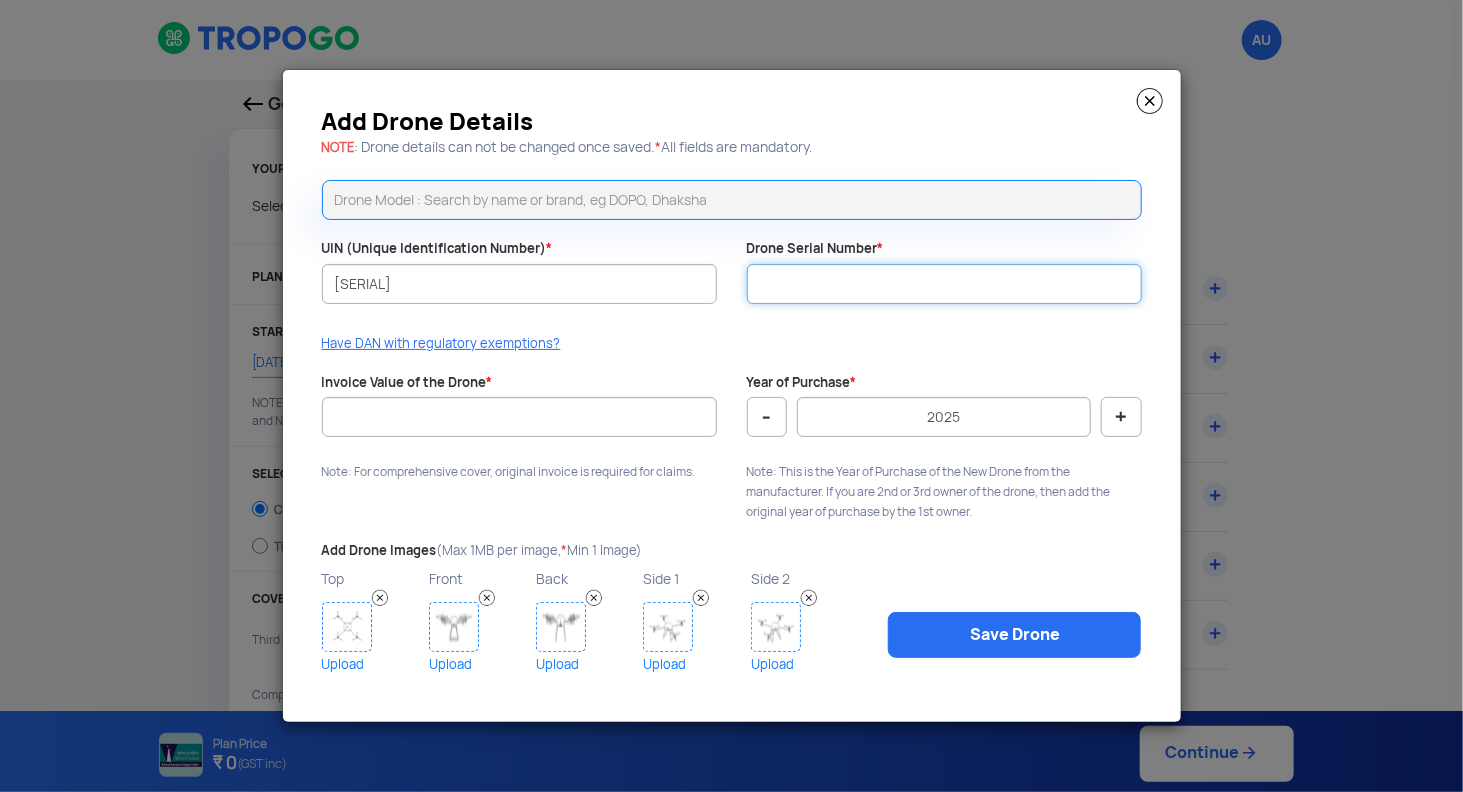 click on "Drone Serial Number  *" at bounding box center [944, 284] 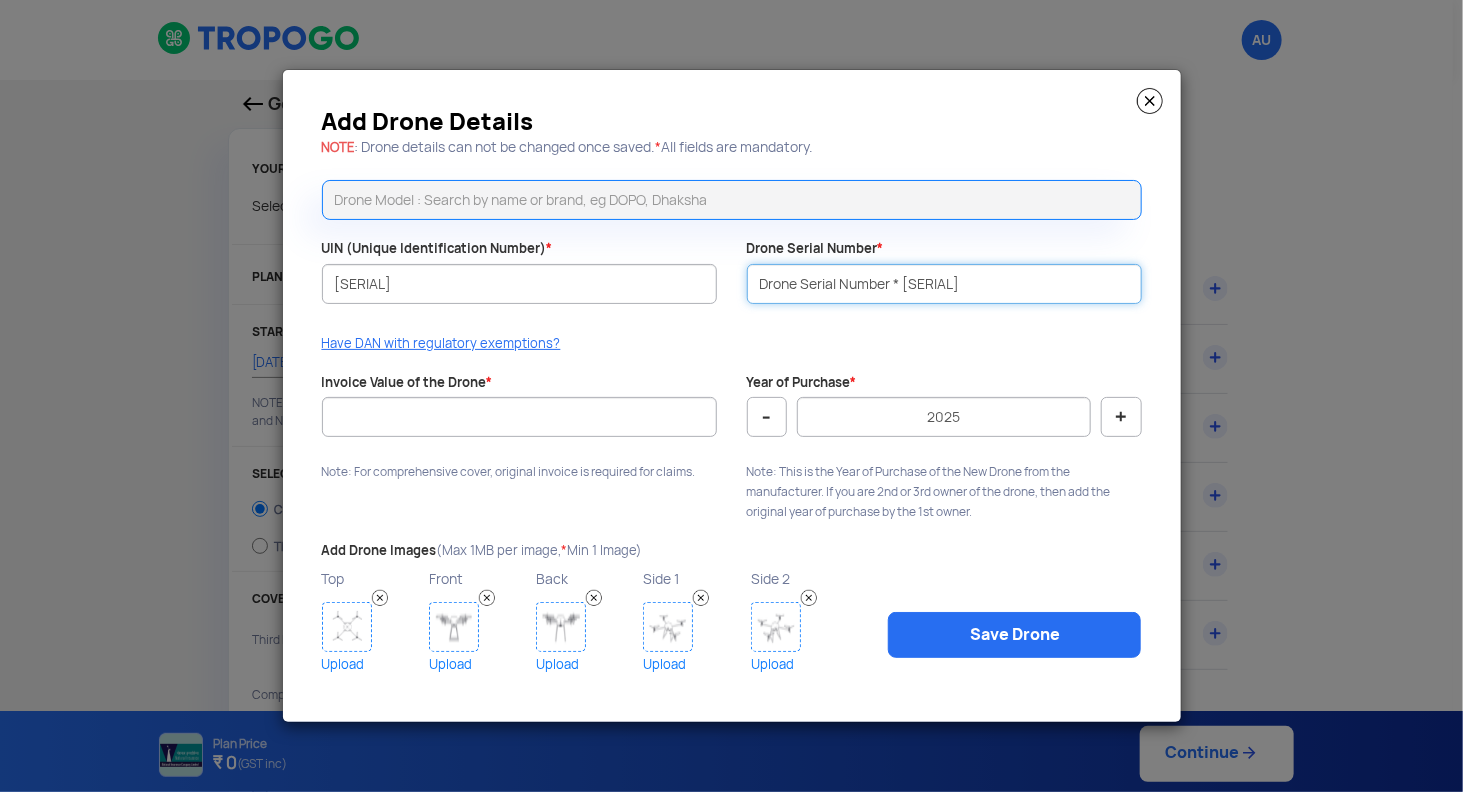 type on "Drone Serial Number * [SERIAL]" 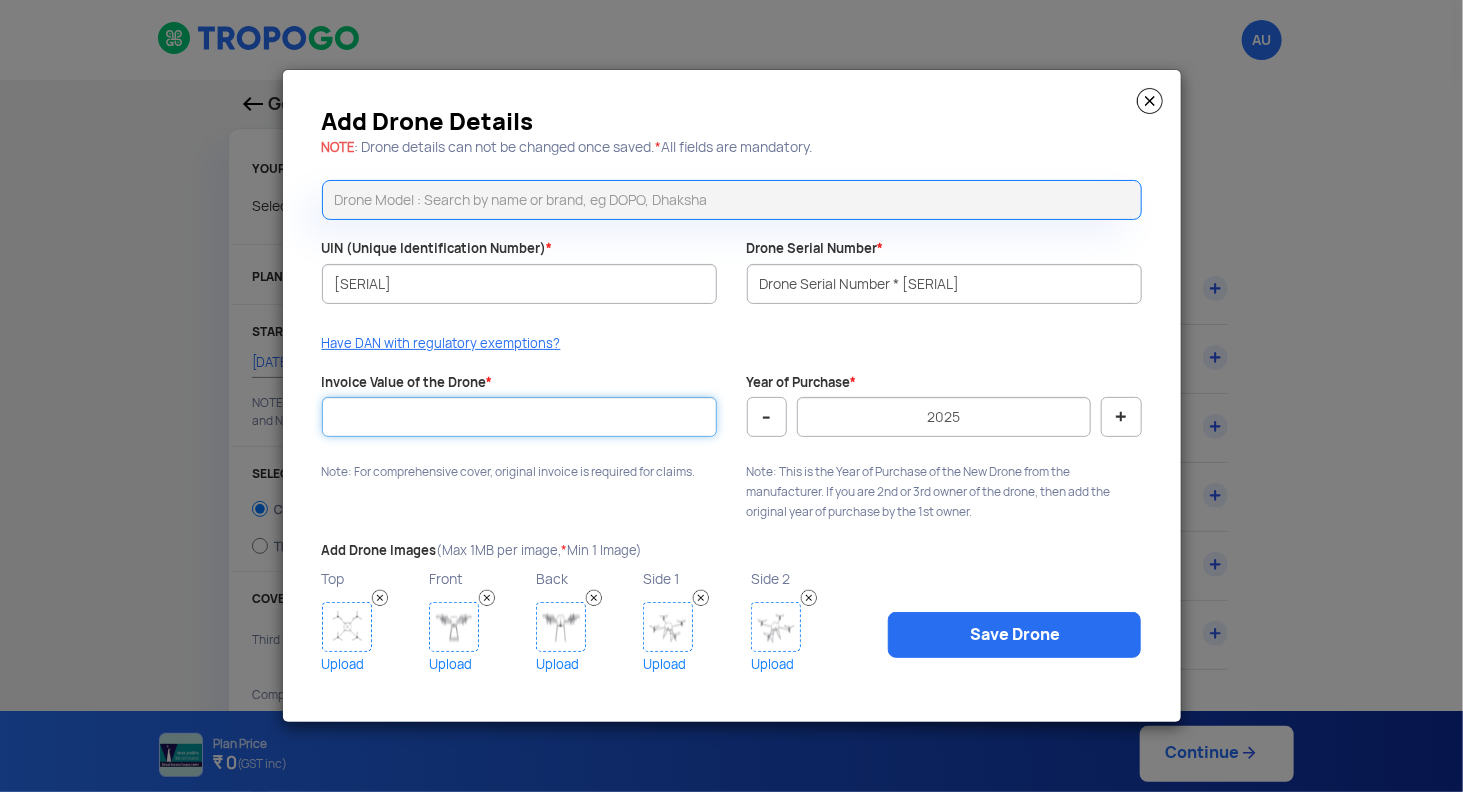 click on "Invoice Value of the Drone  *" at bounding box center [519, 417] 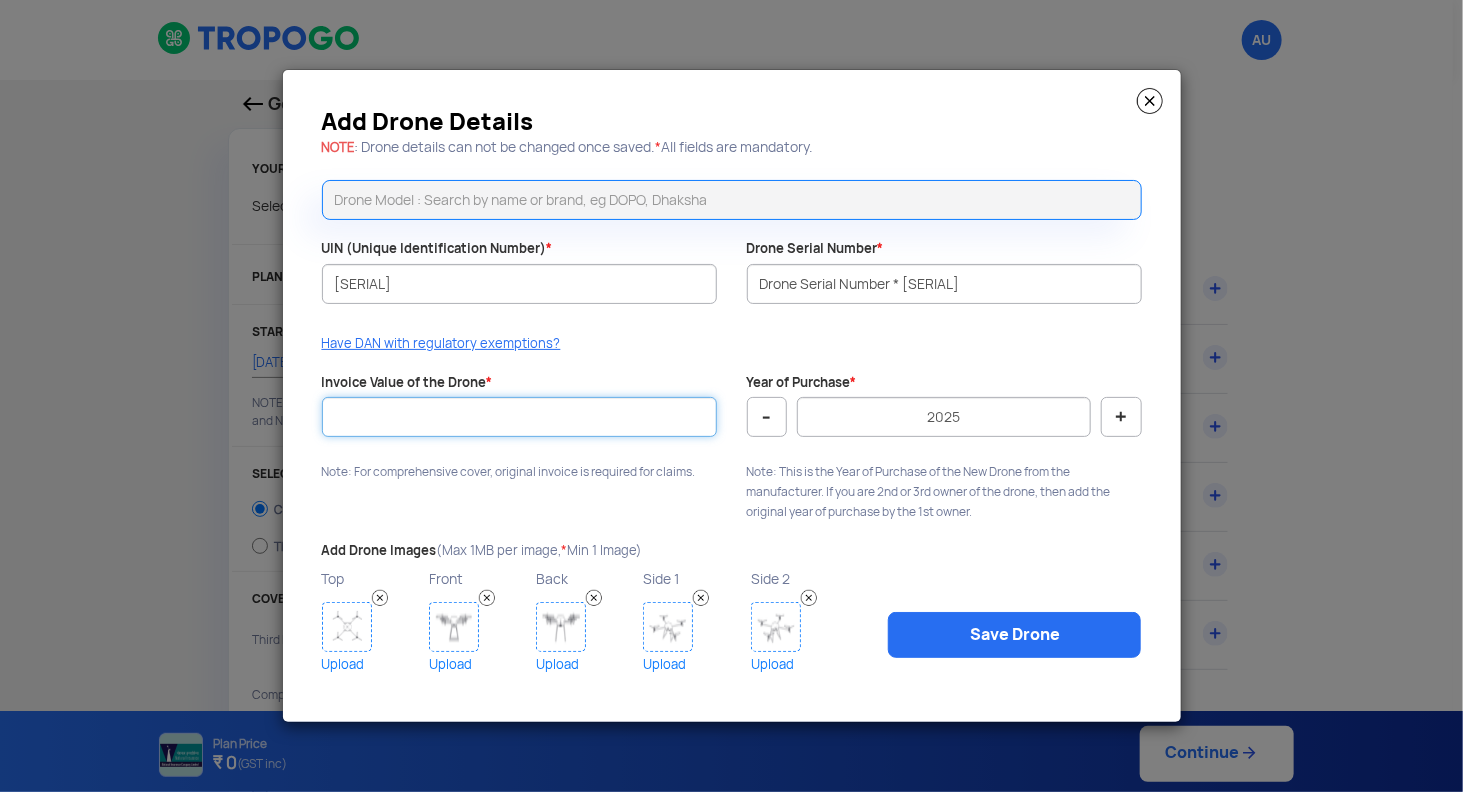 click on "Invoice Value of the Drone  *" at bounding box center (519, 417) 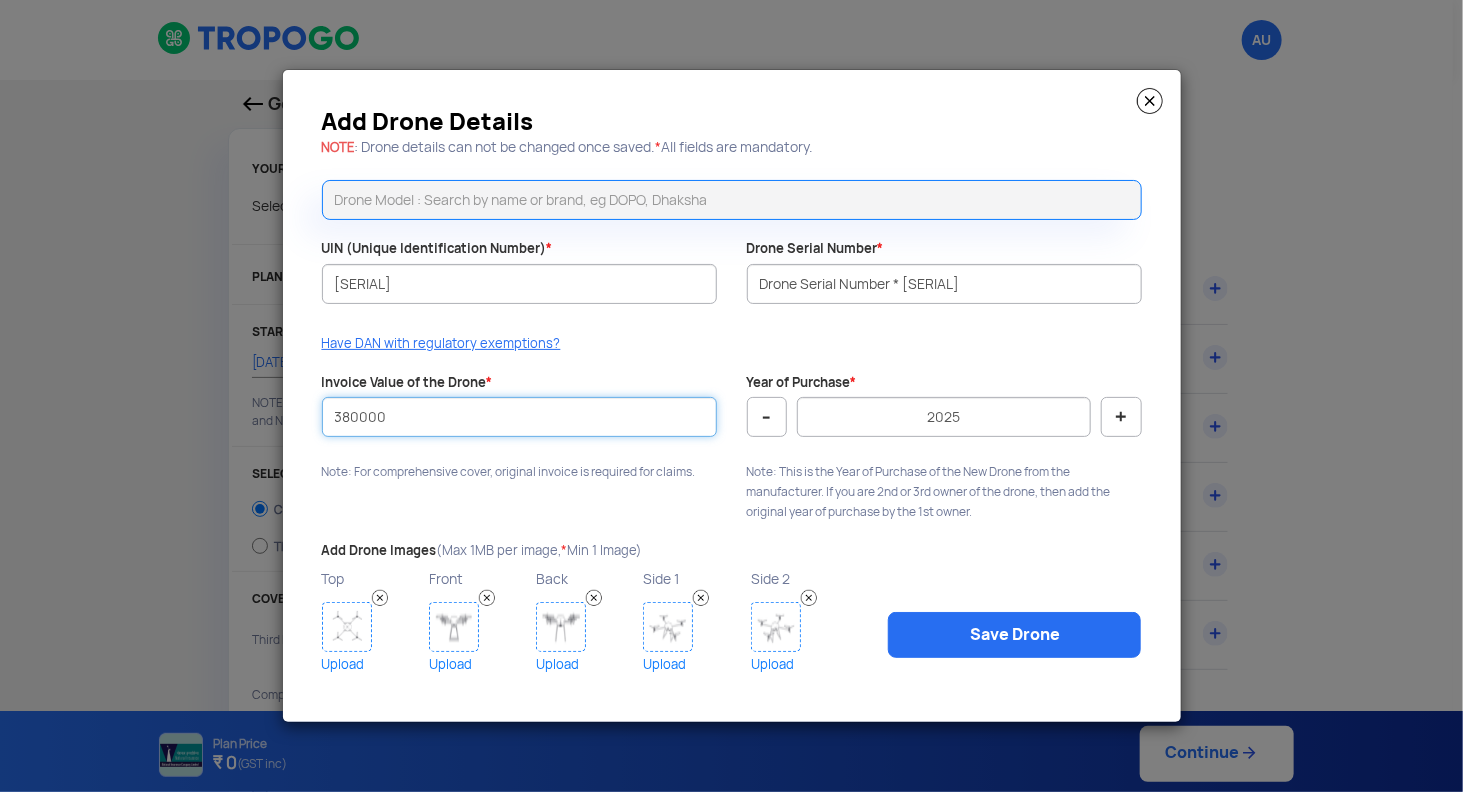 type on "380000" 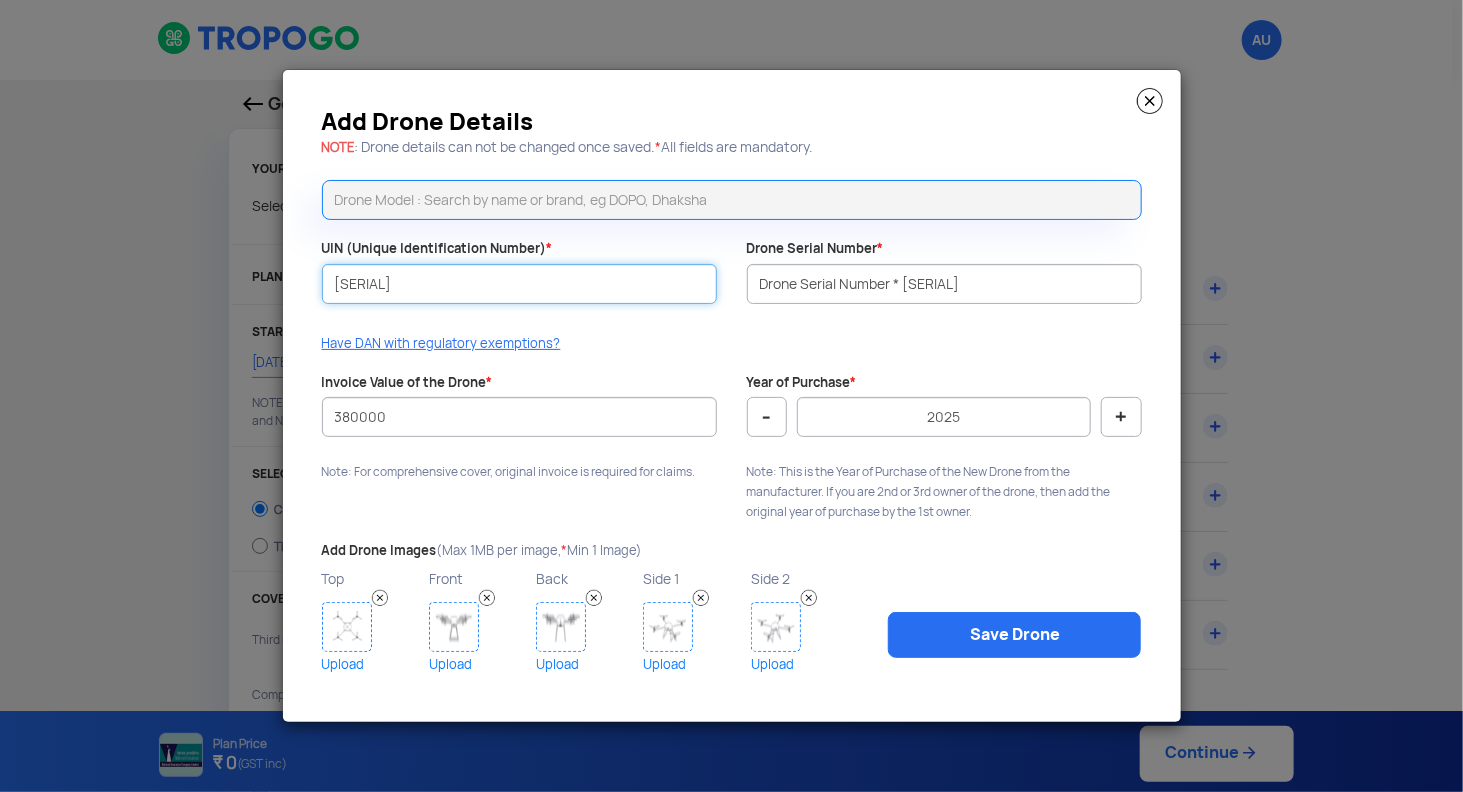 click on "[SERIAL]" at bounding box center (519, 284) 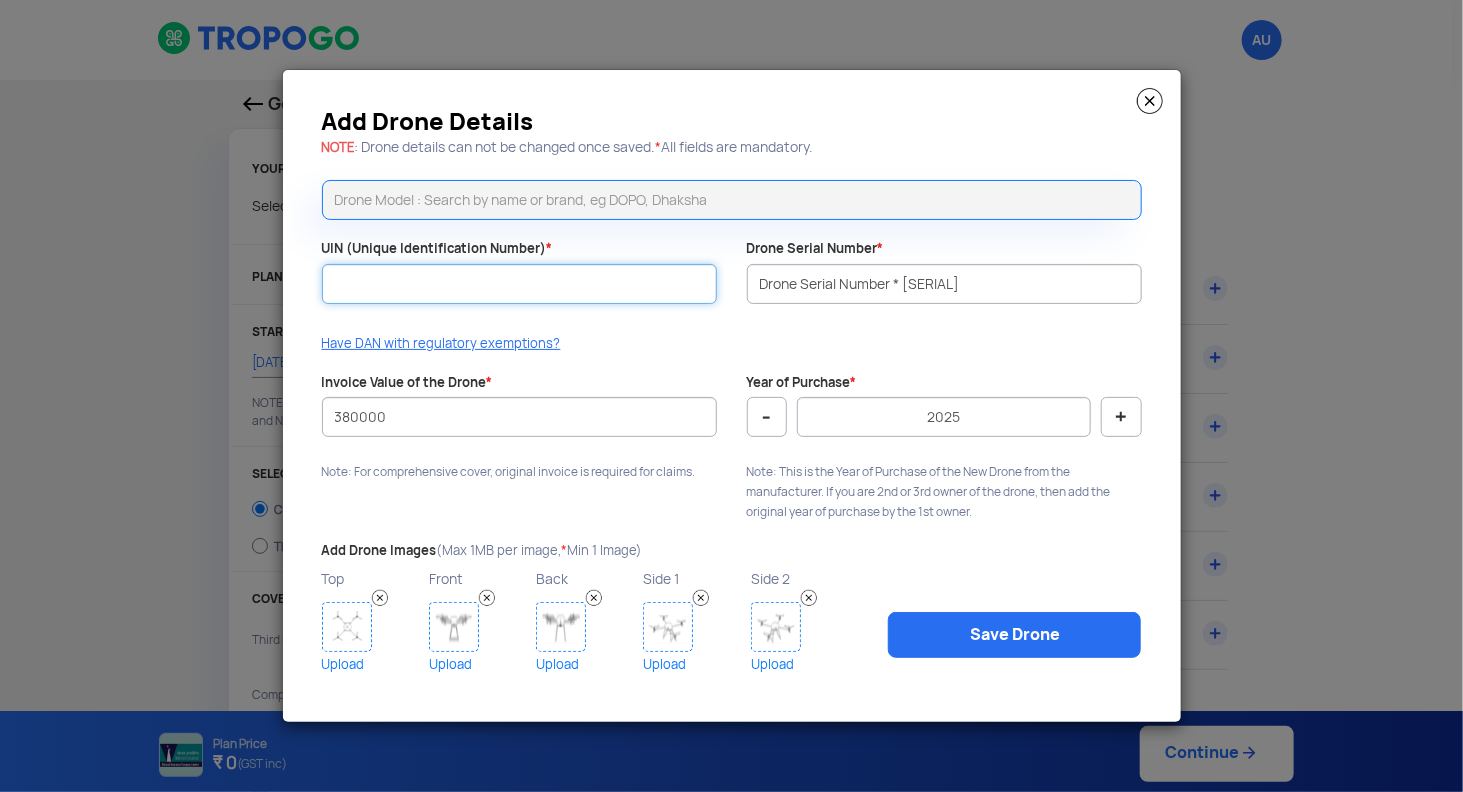 paste on "UIN (Unique Identification Number) * [UIN]" 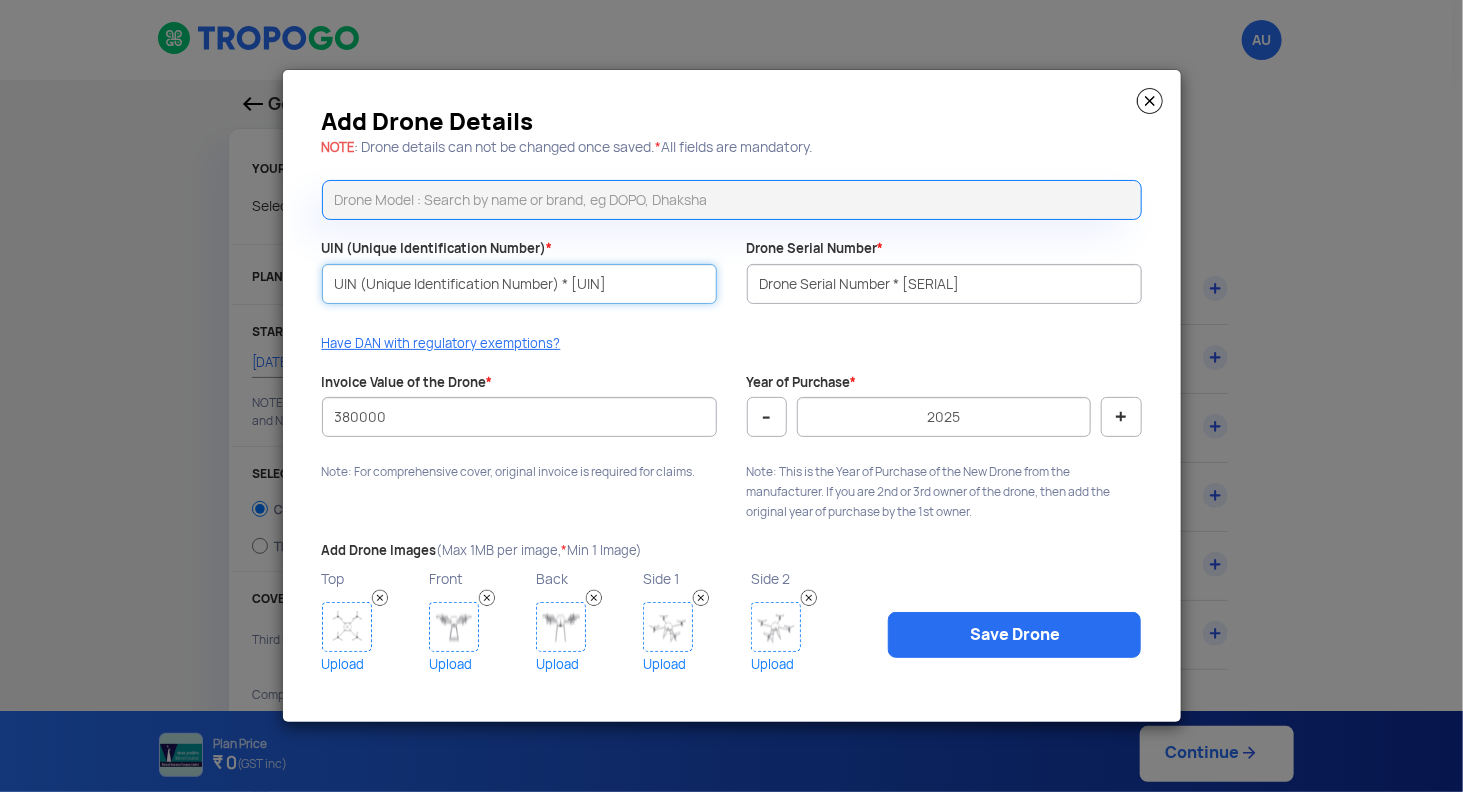 type on "UIN (Unique Identification Number) * [UIN]" 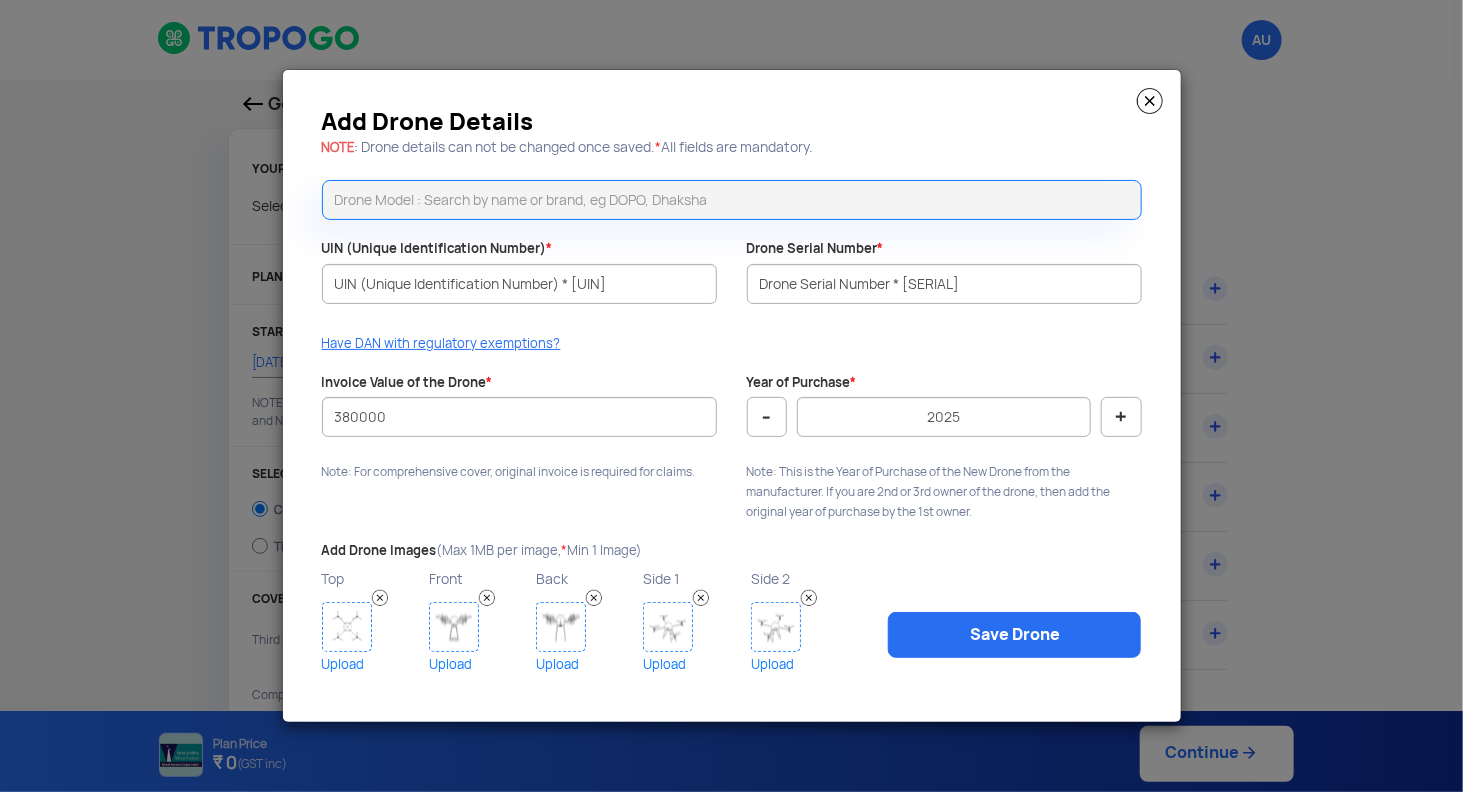 click on "Upload" 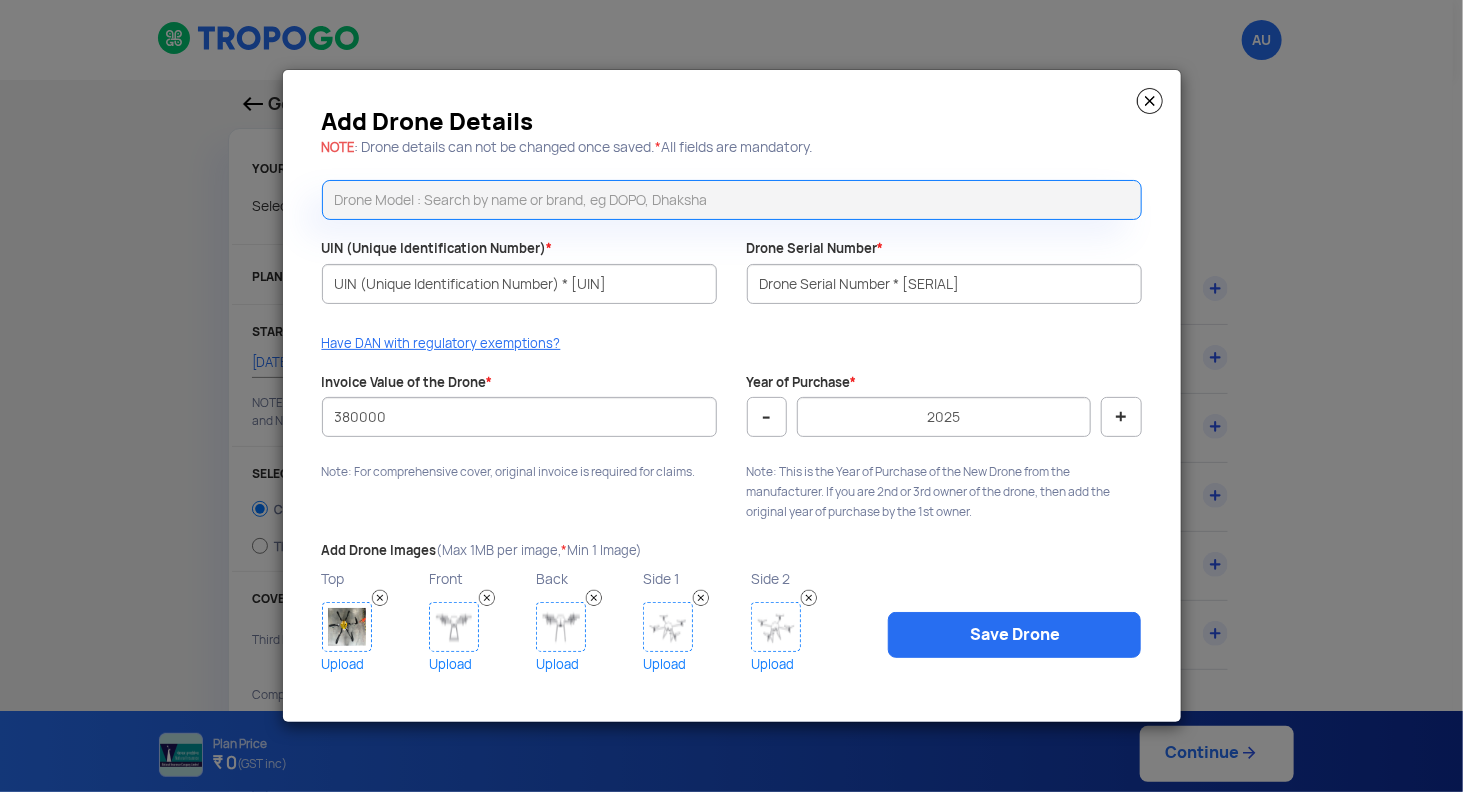 click on "Upload" 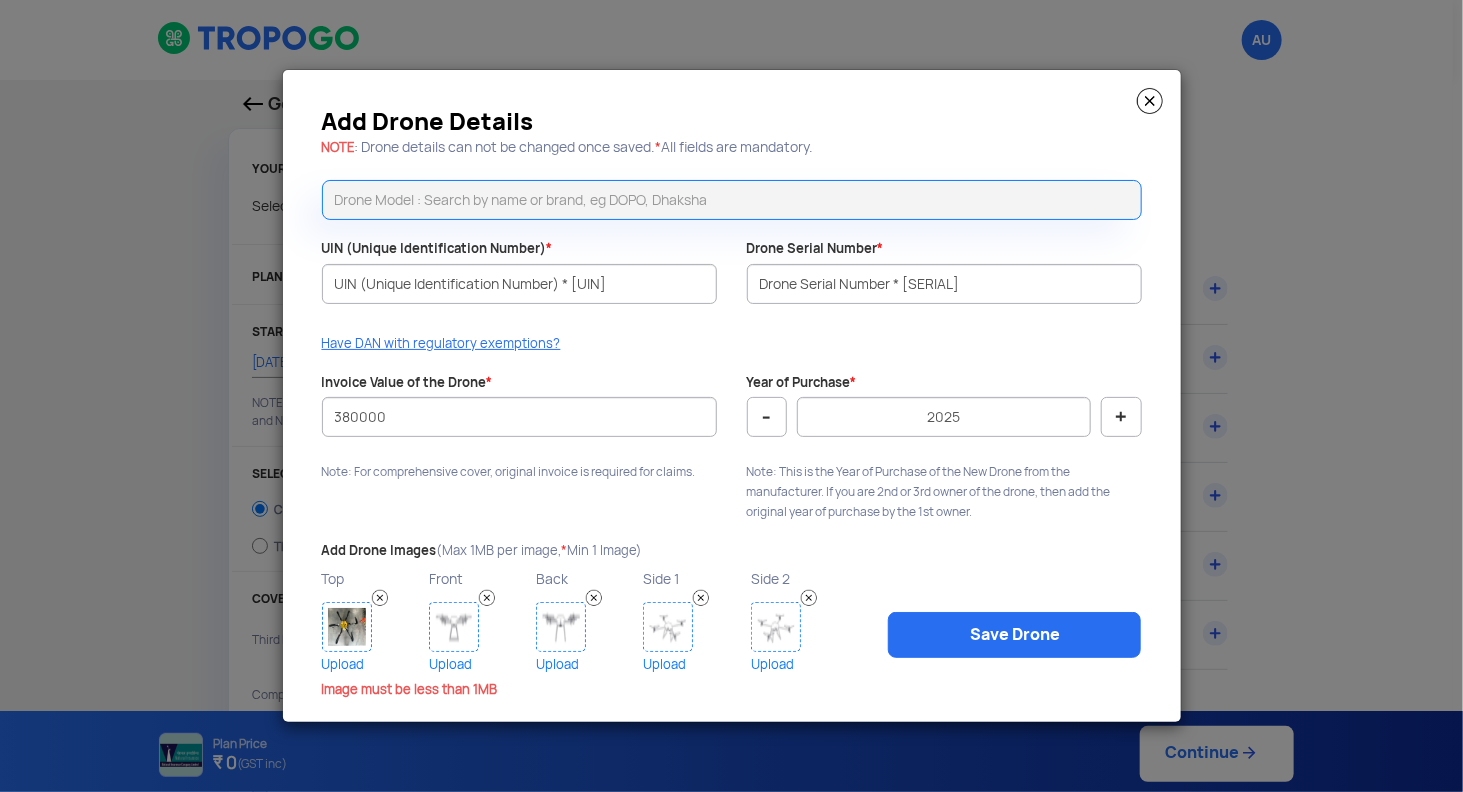 click 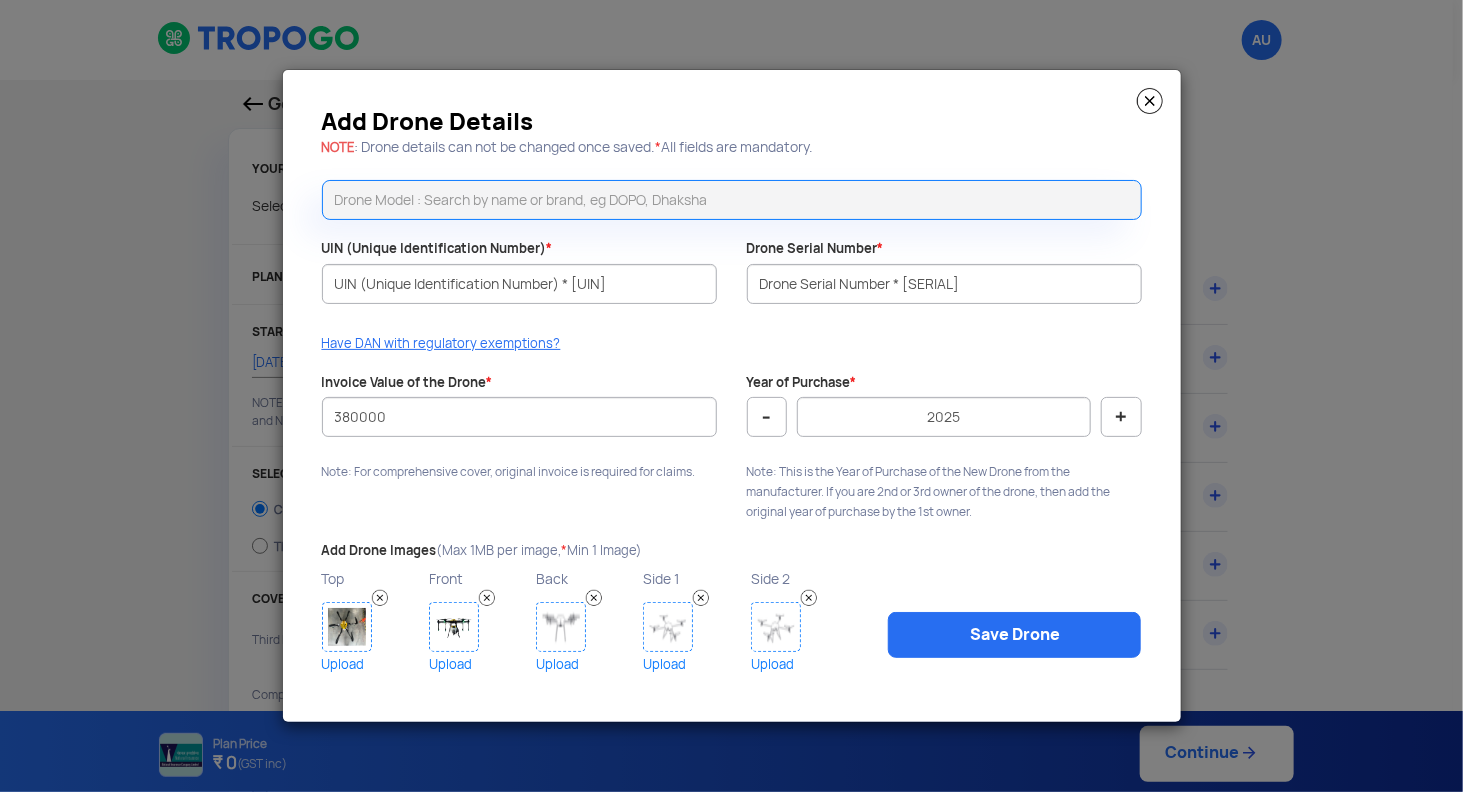 click 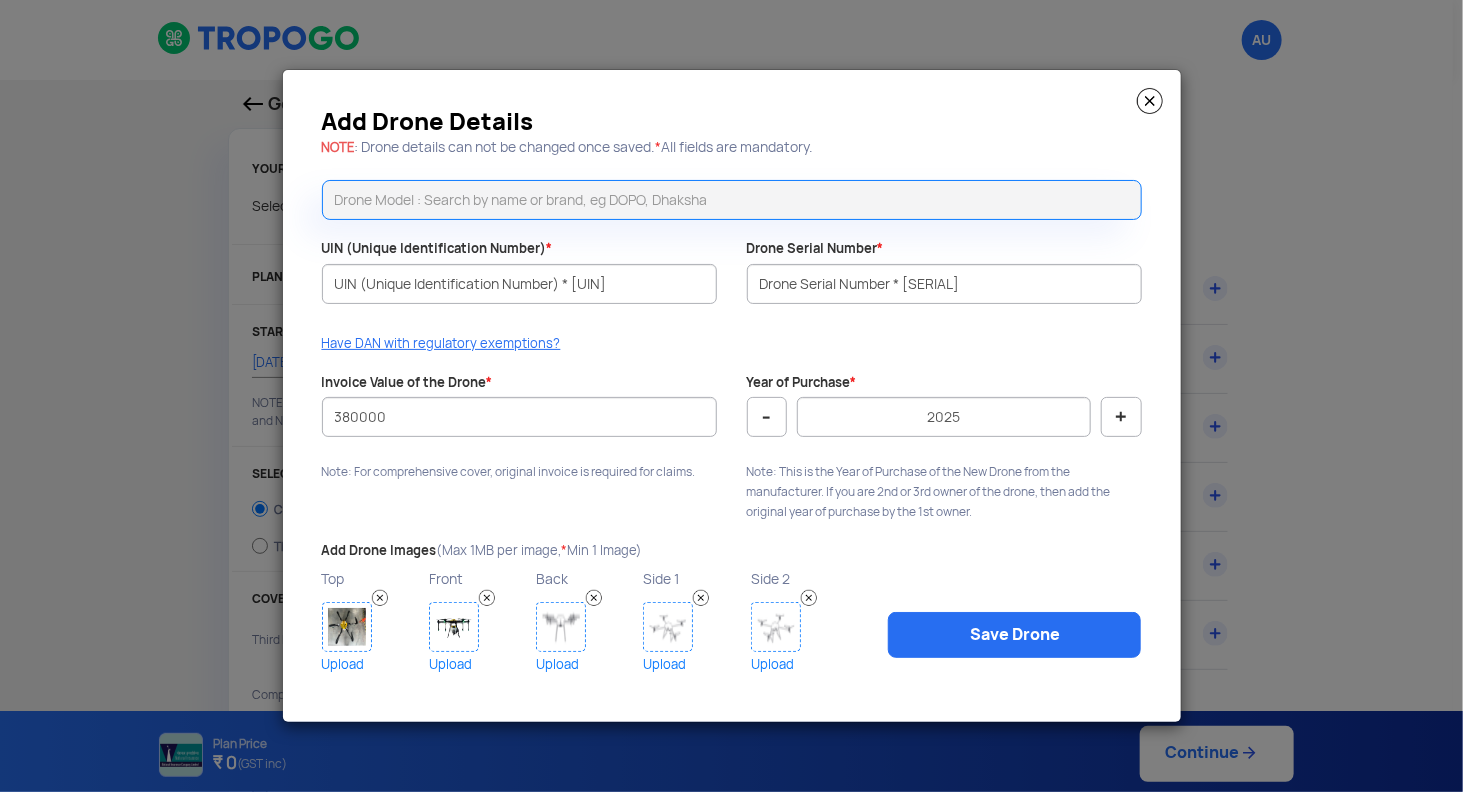 click 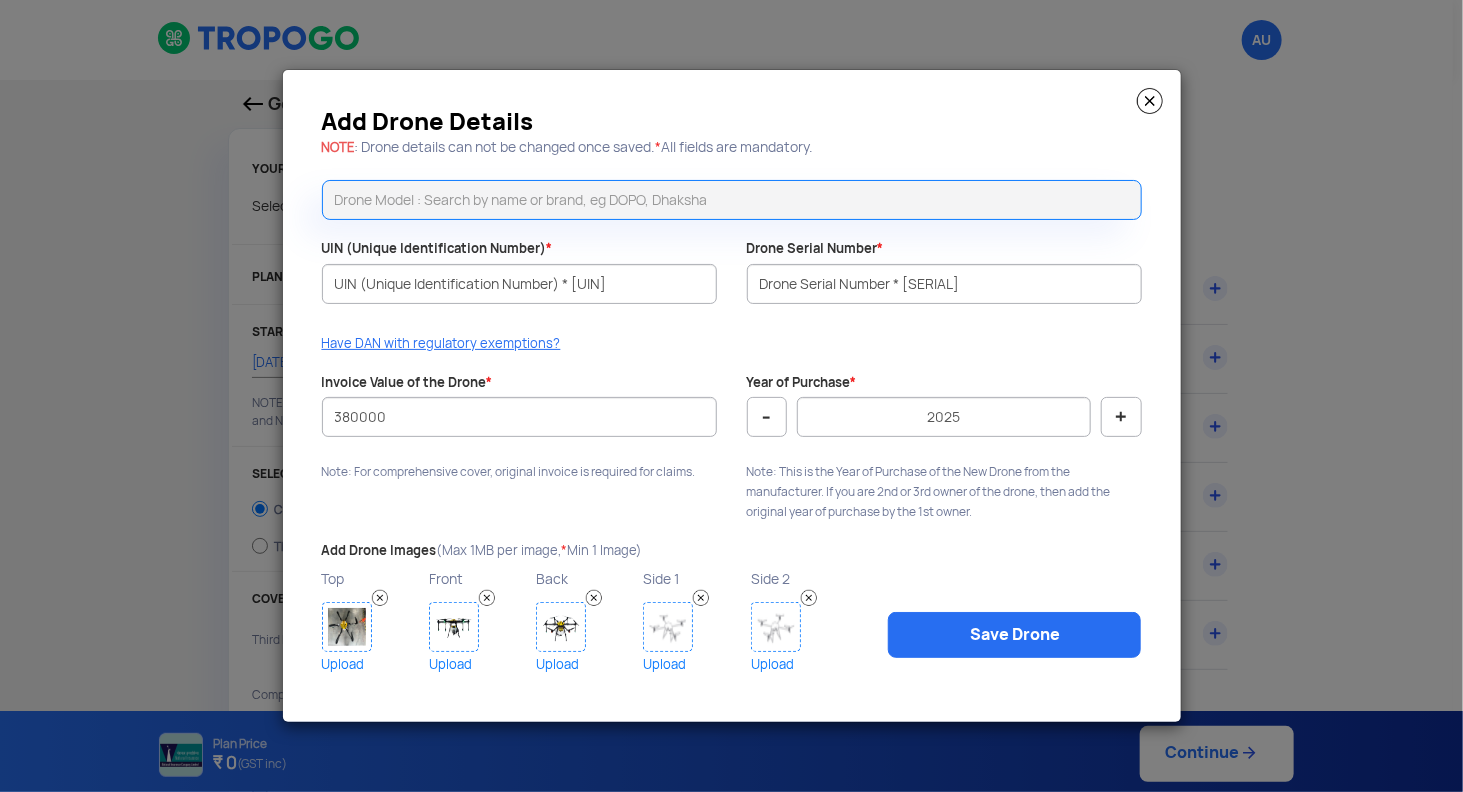 click 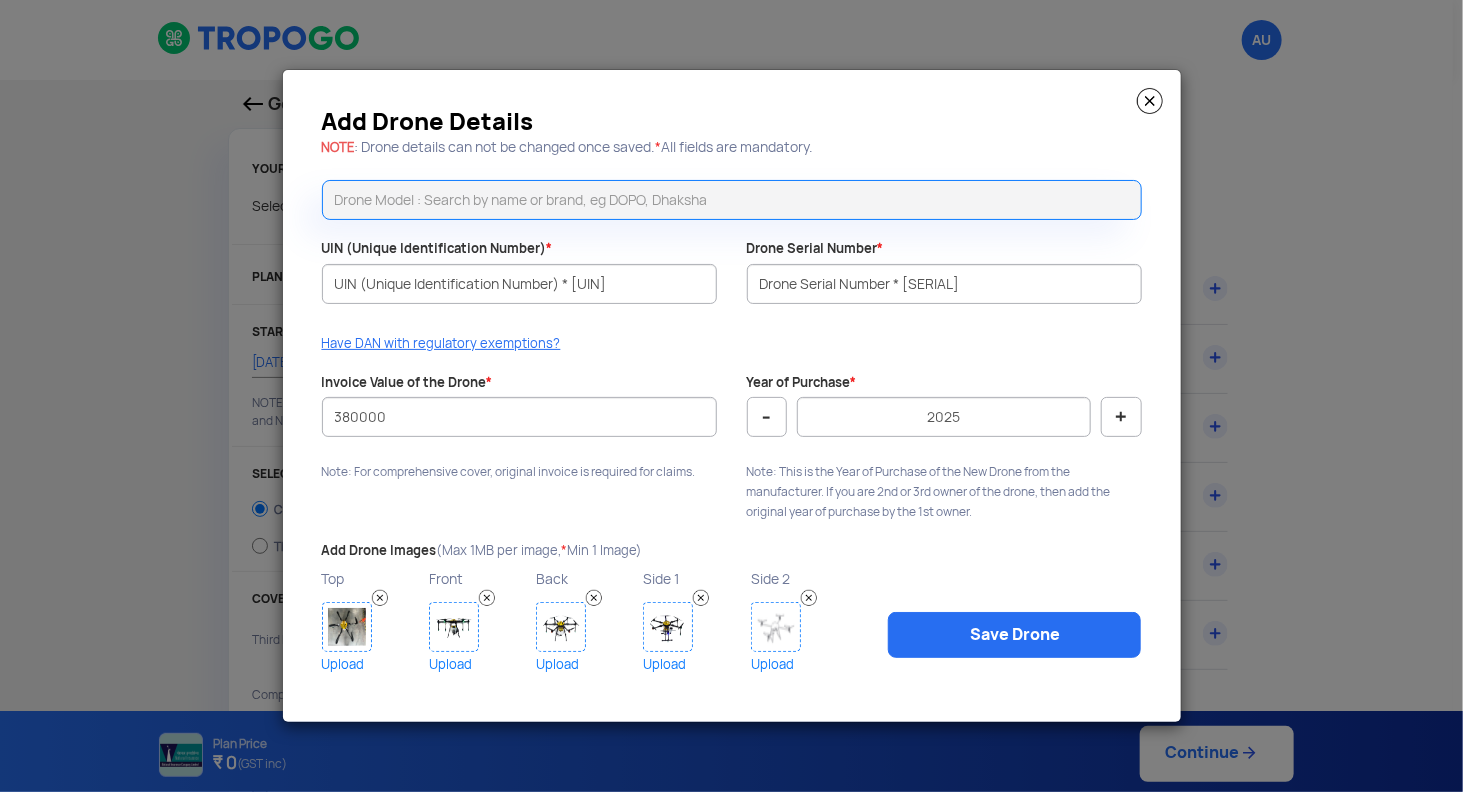 click 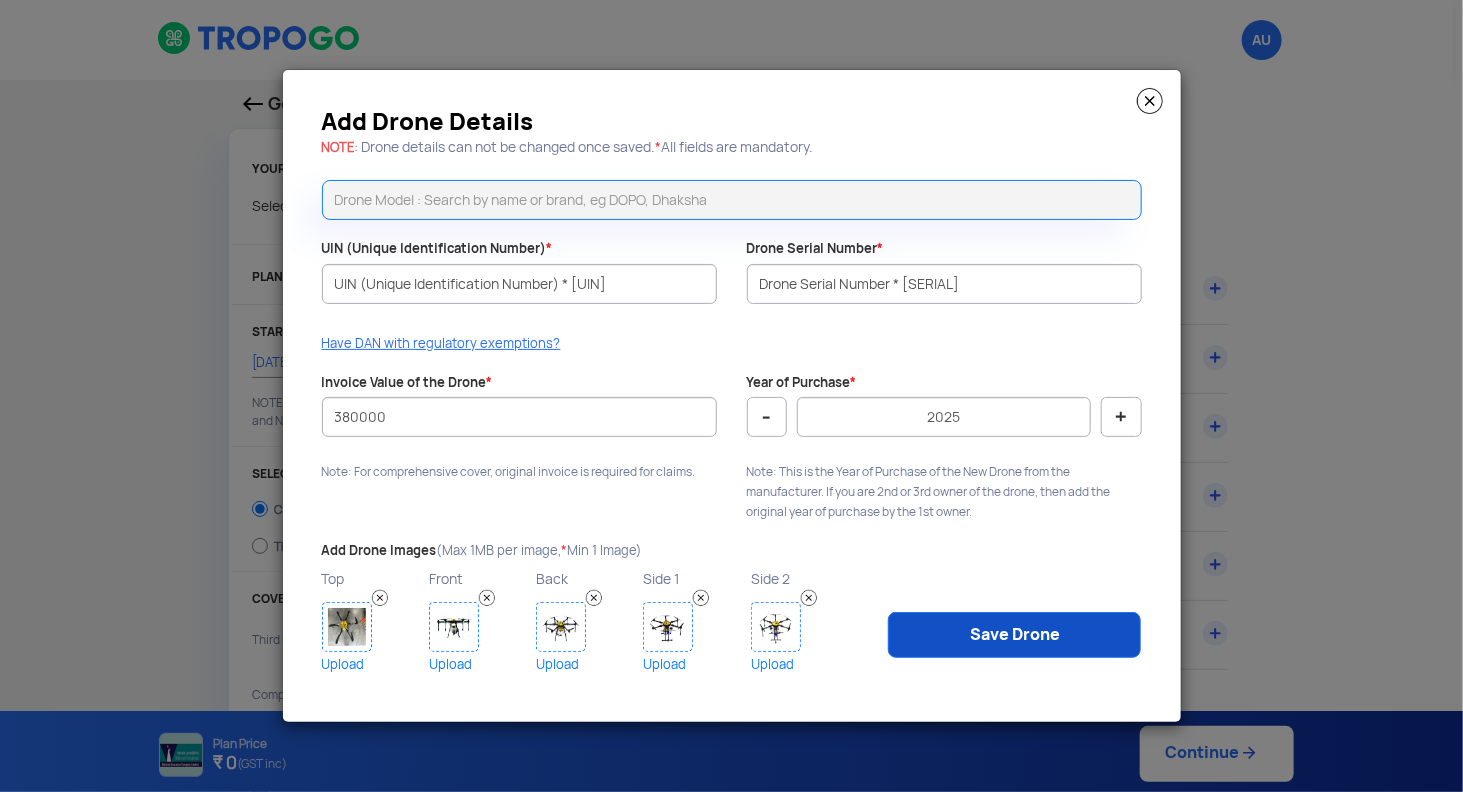 click on "Save Drone" 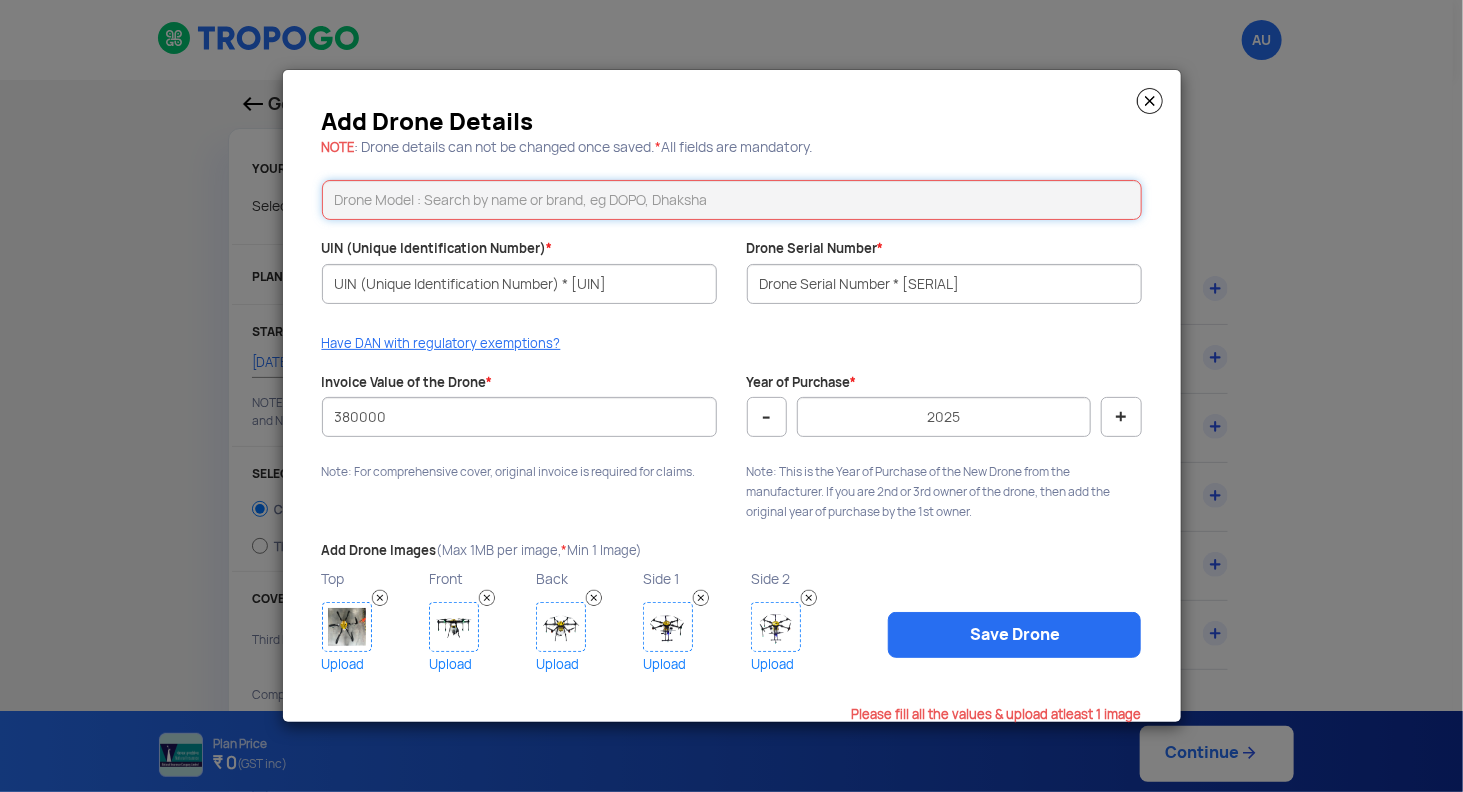 click at bounding box center (732, 200) 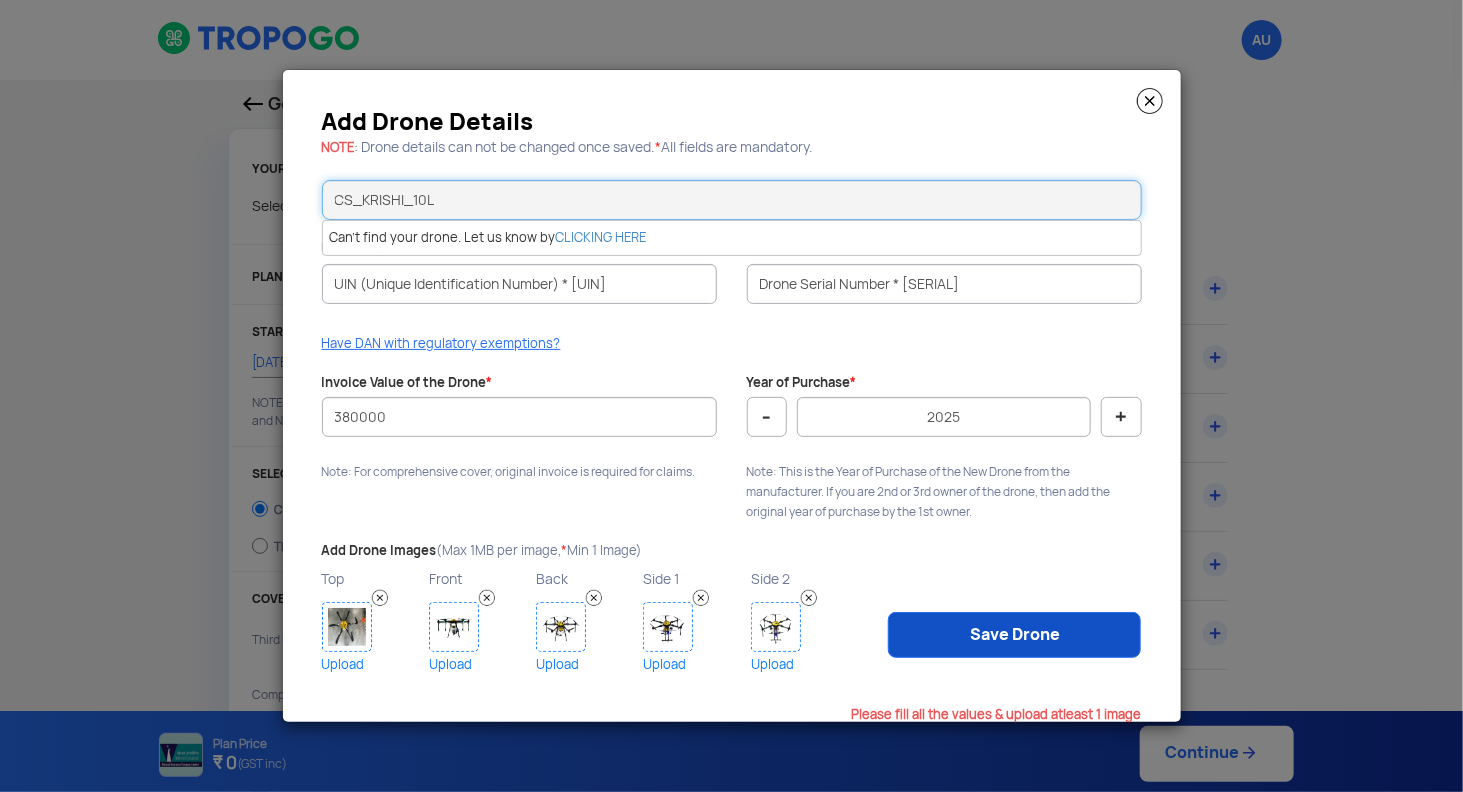 type on "CS_KRISHI_10L" 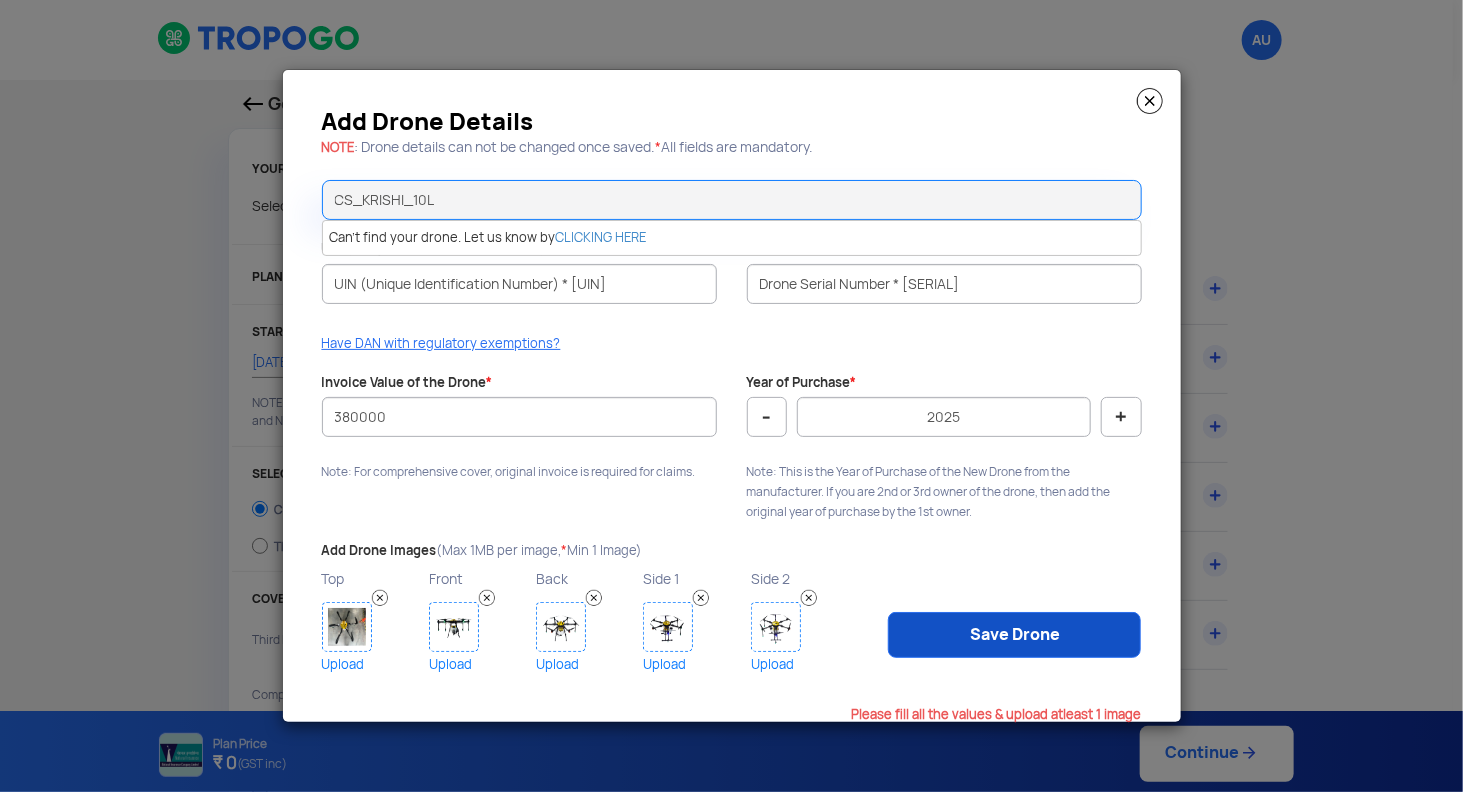 click on "Save Drone" 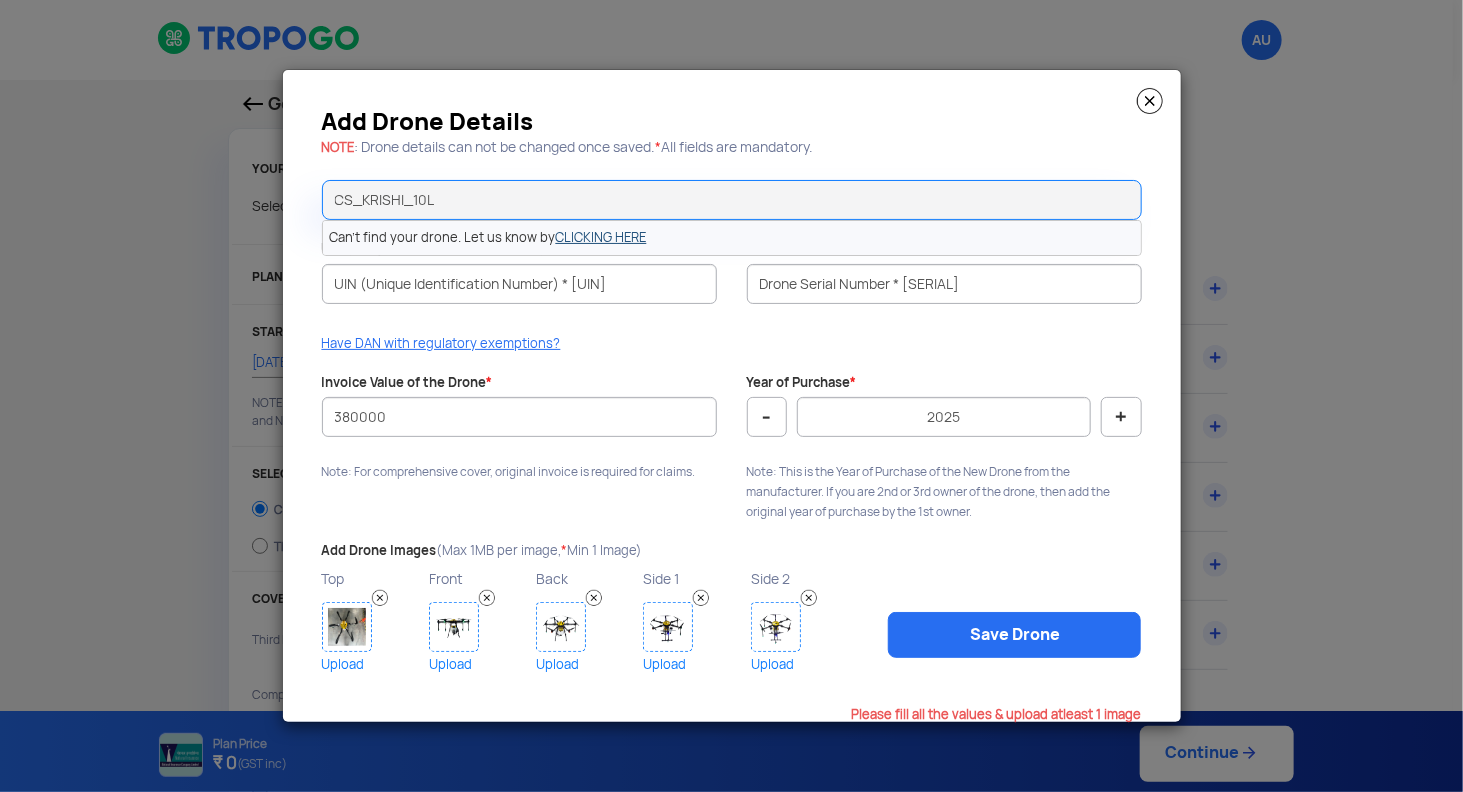 click on "CLICKING HERE" 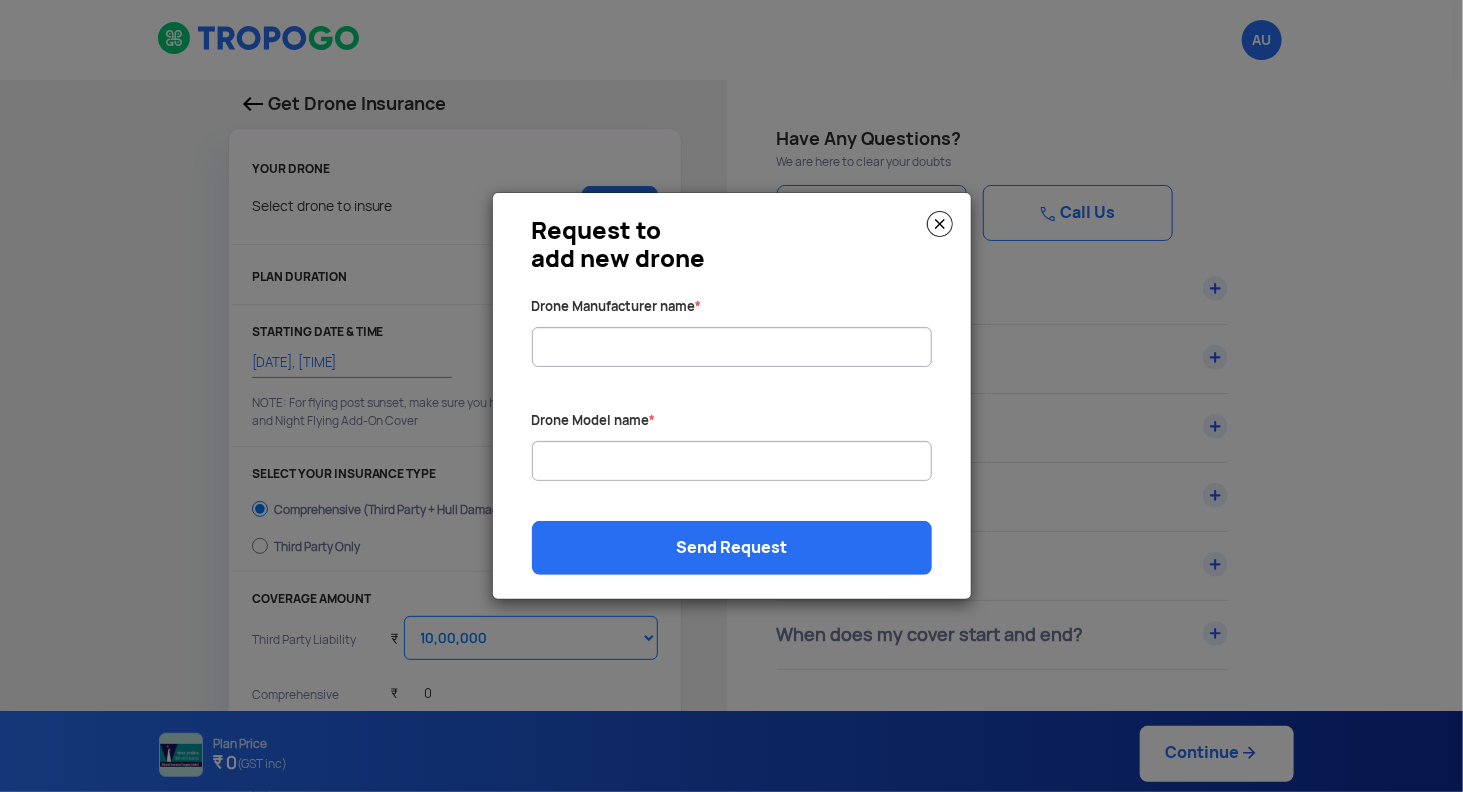 click 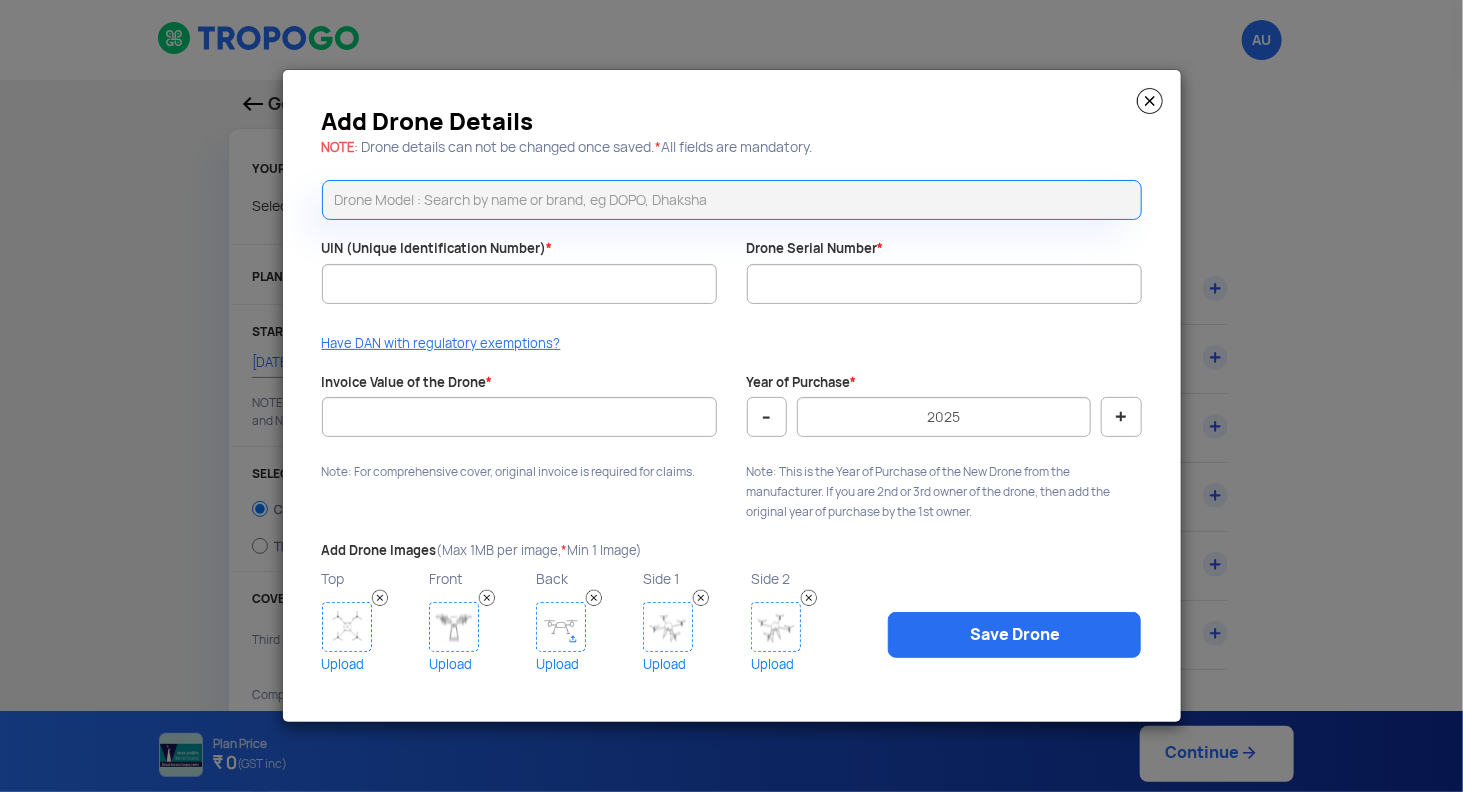 click 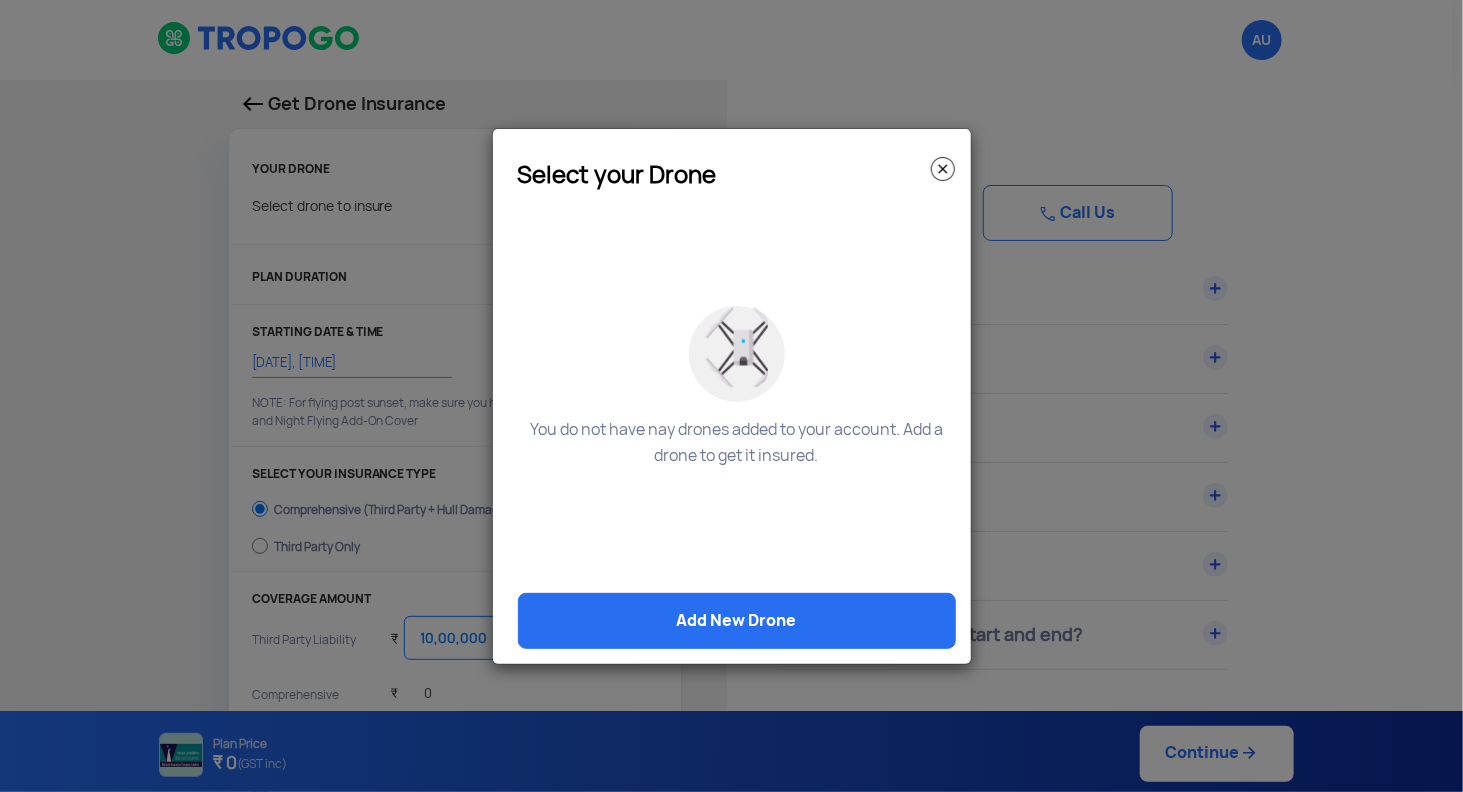 click on "Select your Drone" 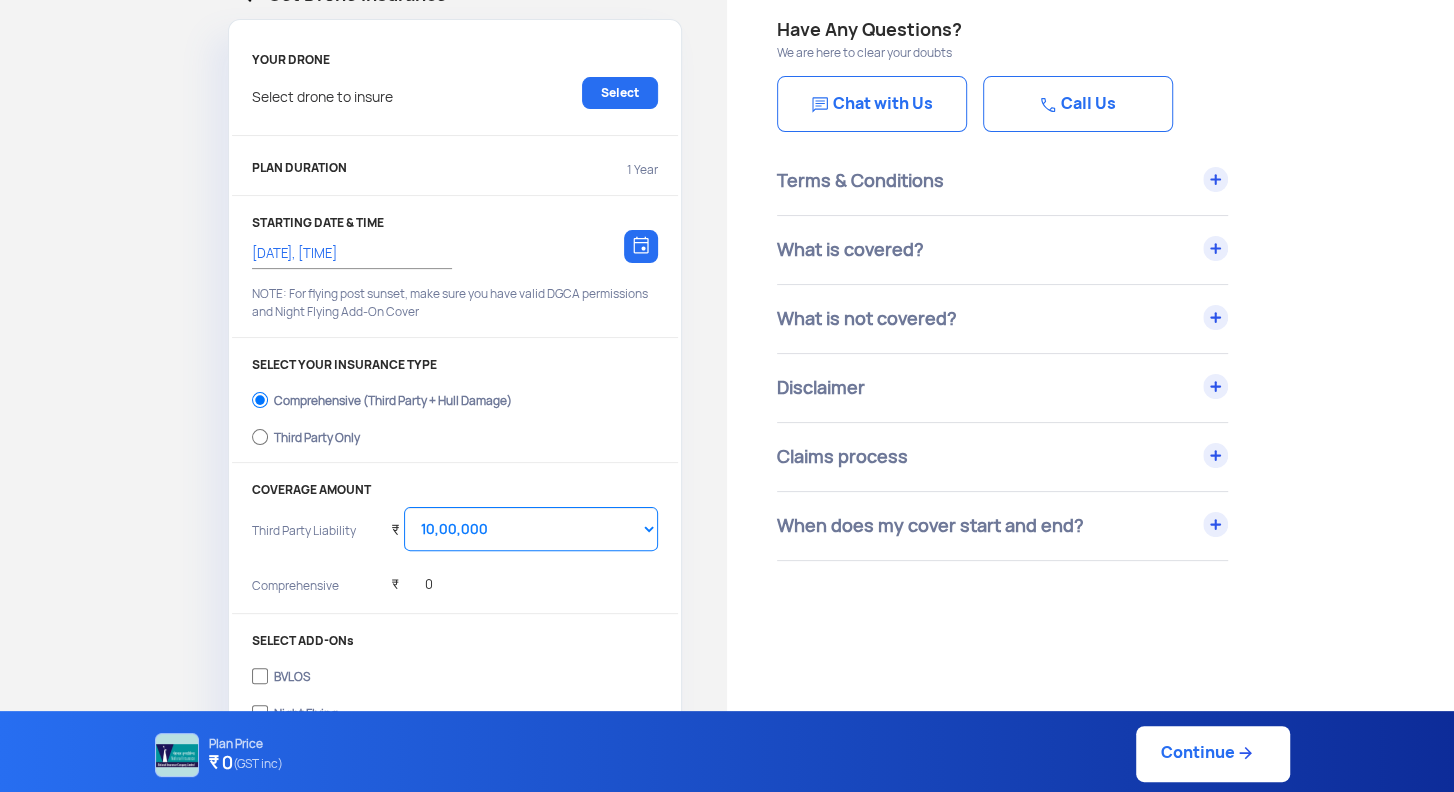scroll, scrollTop: 110, scrollLeft: 0, axis: vertical 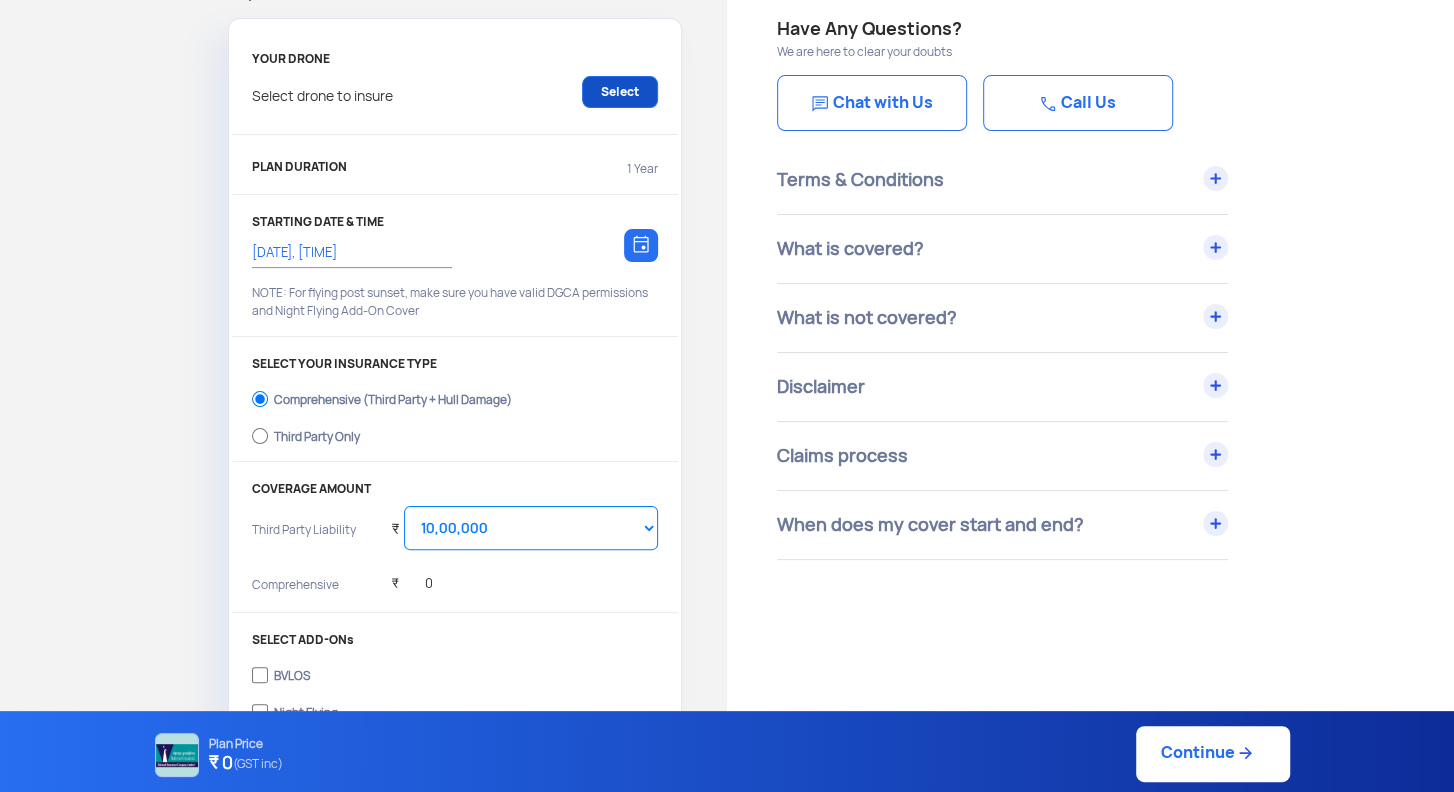 click on "Select" 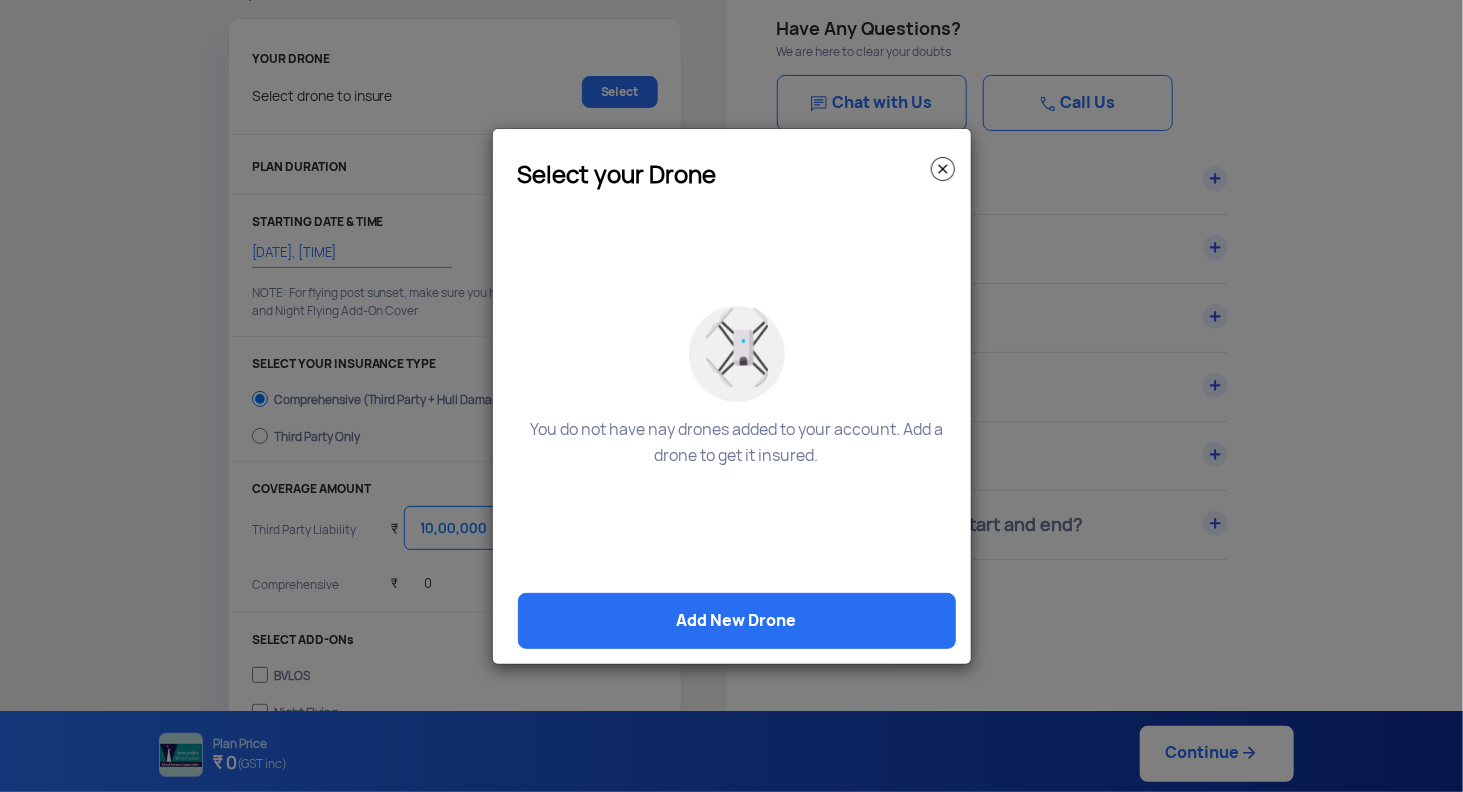 click 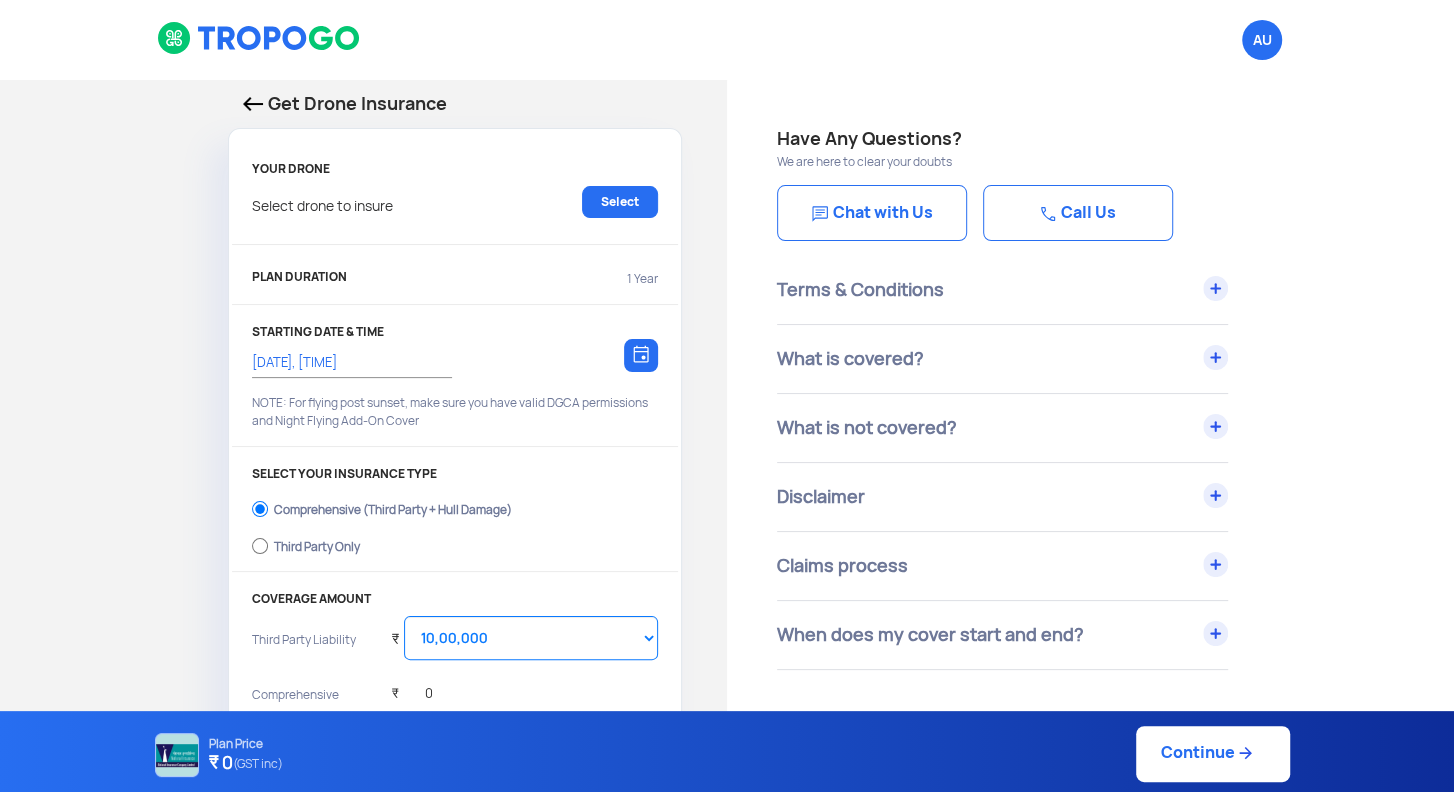 scroll, scrollTop: 1, scrollLeft: 0, axis: vertical 